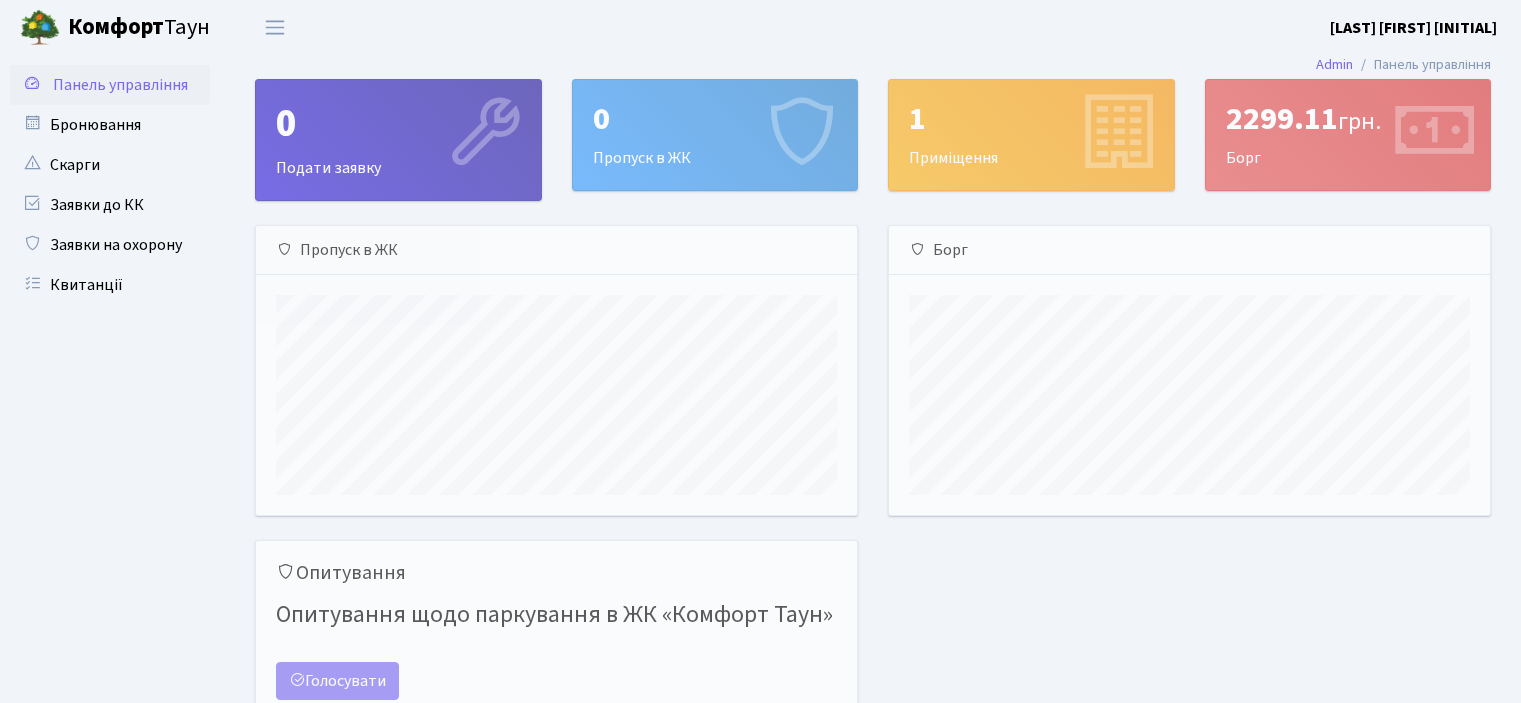 scroll, scrollTop: 0, scrollLeft: 0, axis: both 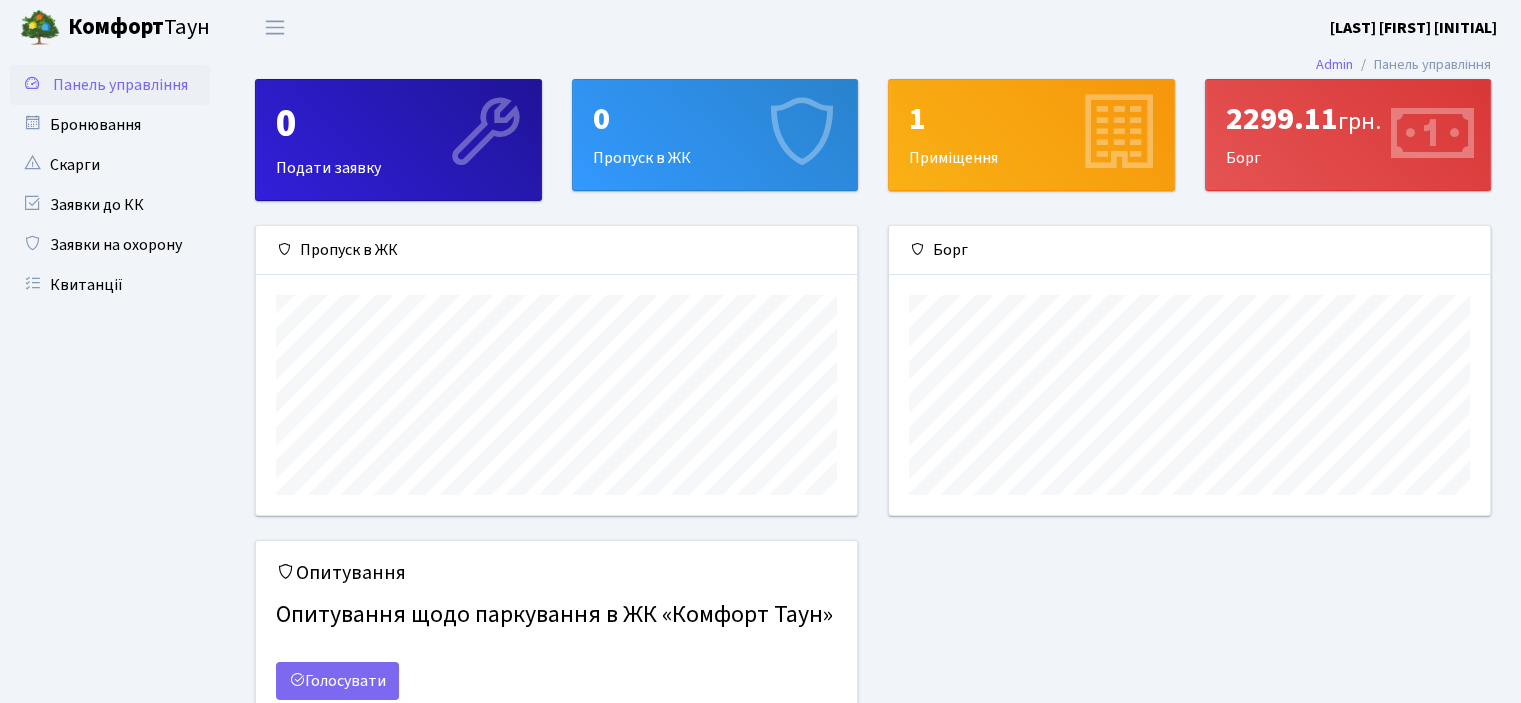 click at bounding box center [1432, 134] 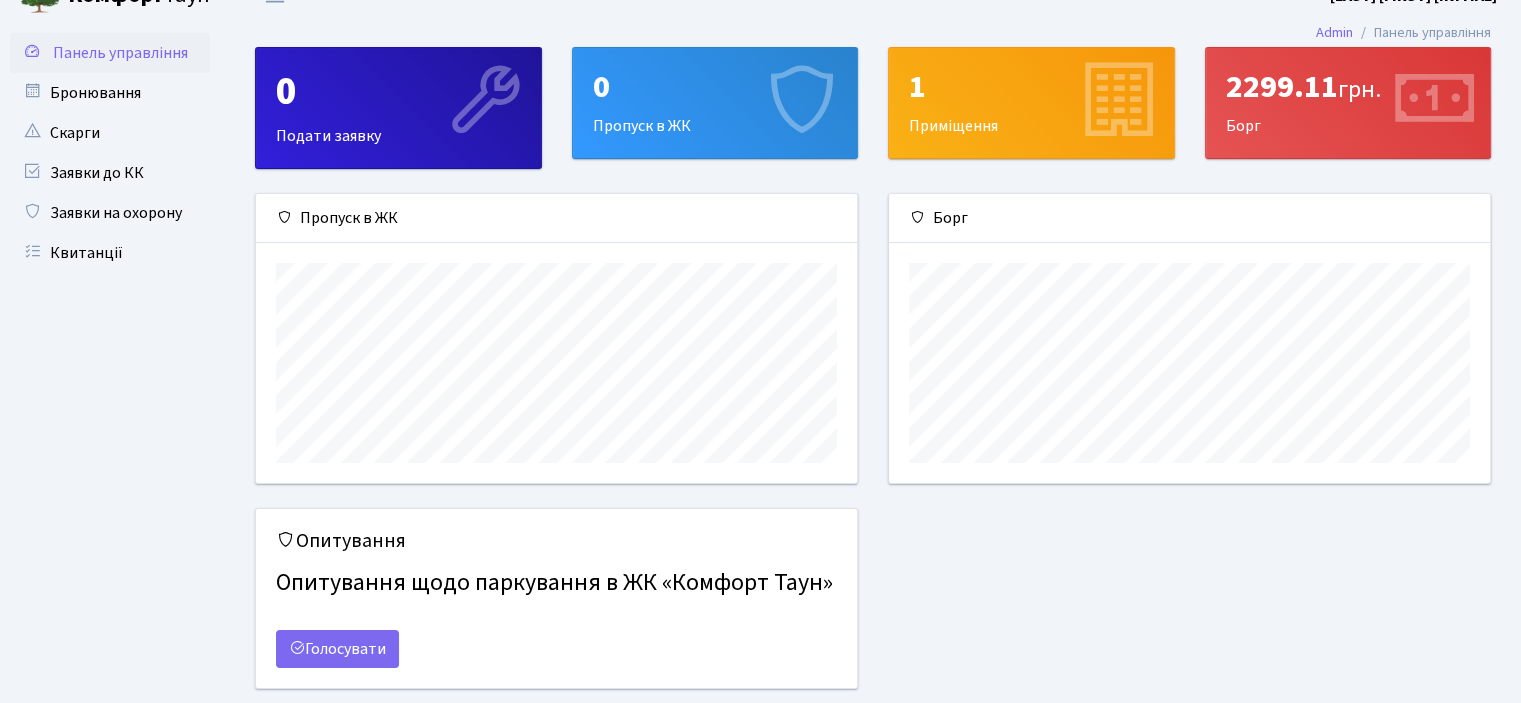 scroll, scrollTop: 0, scrollLeft: 0, axis: both 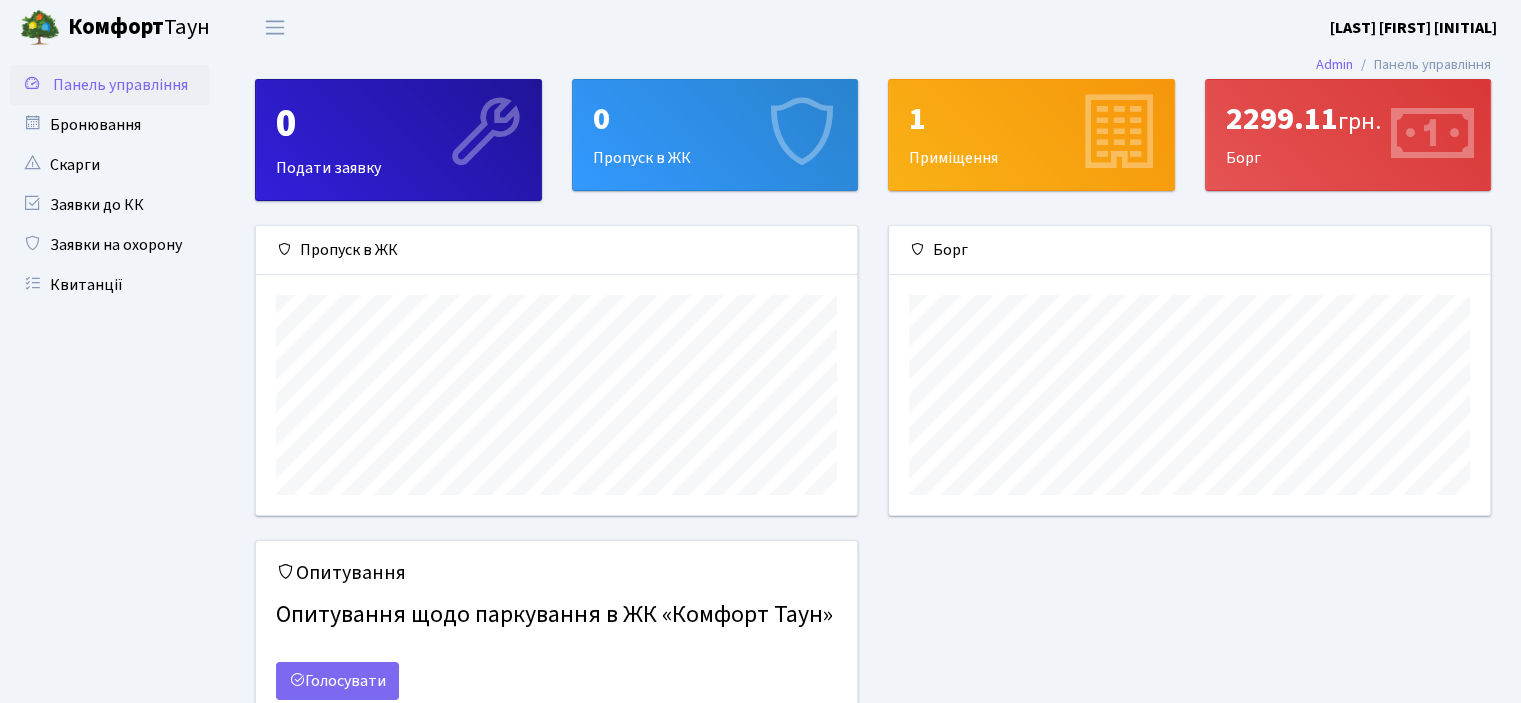 click on "грн." at bounding box center (1359, 121) 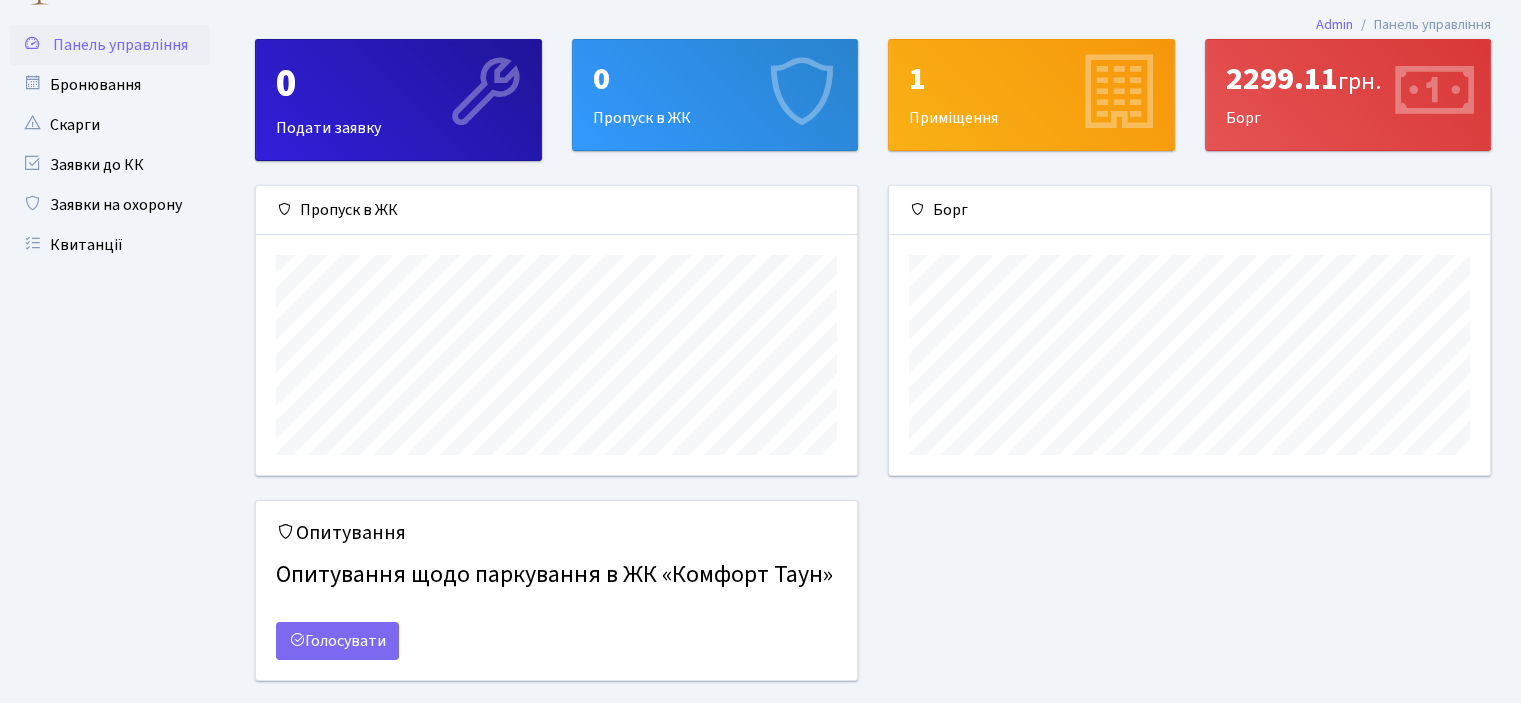 scroll, scrollTop: 0, scrollLeft: 0, axis: both 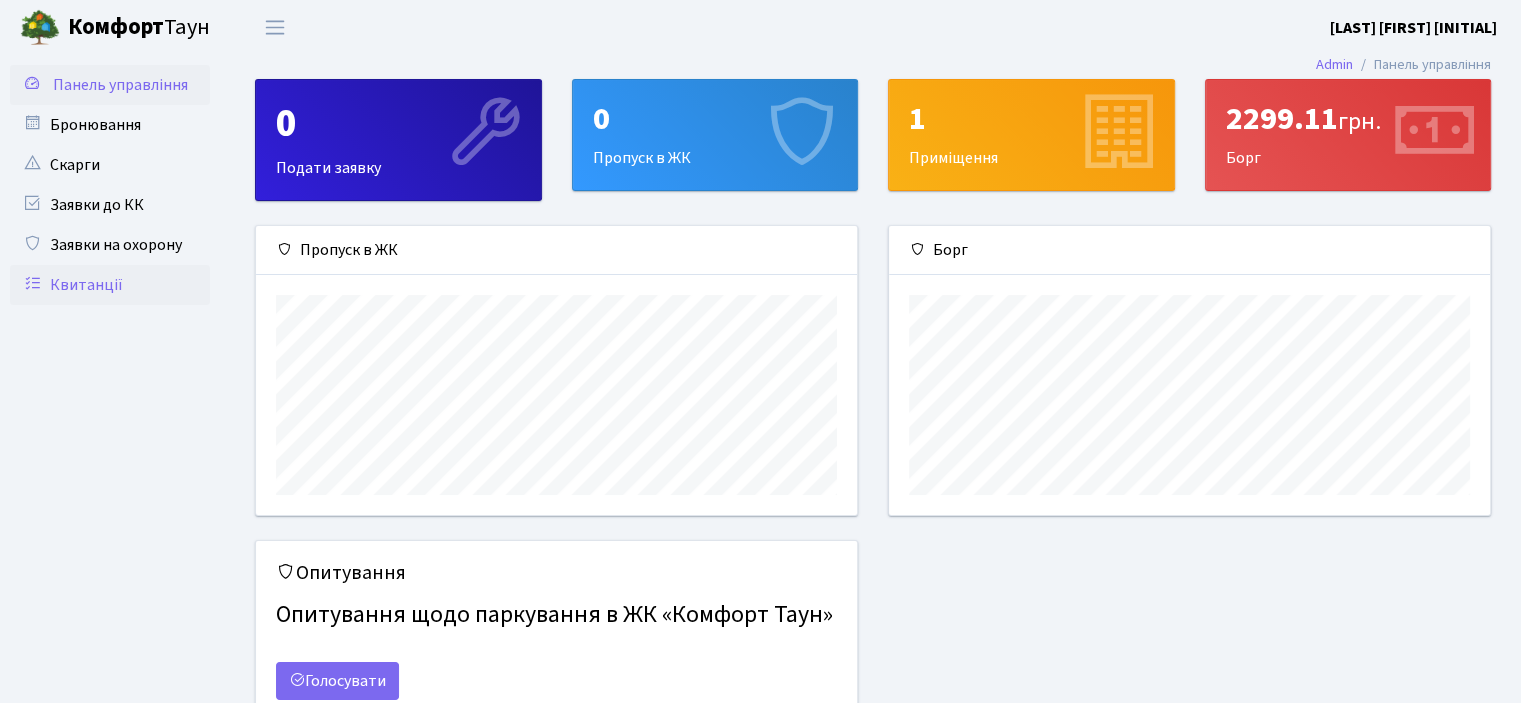 click on "Квитанції" at bounding box center (110, 285) 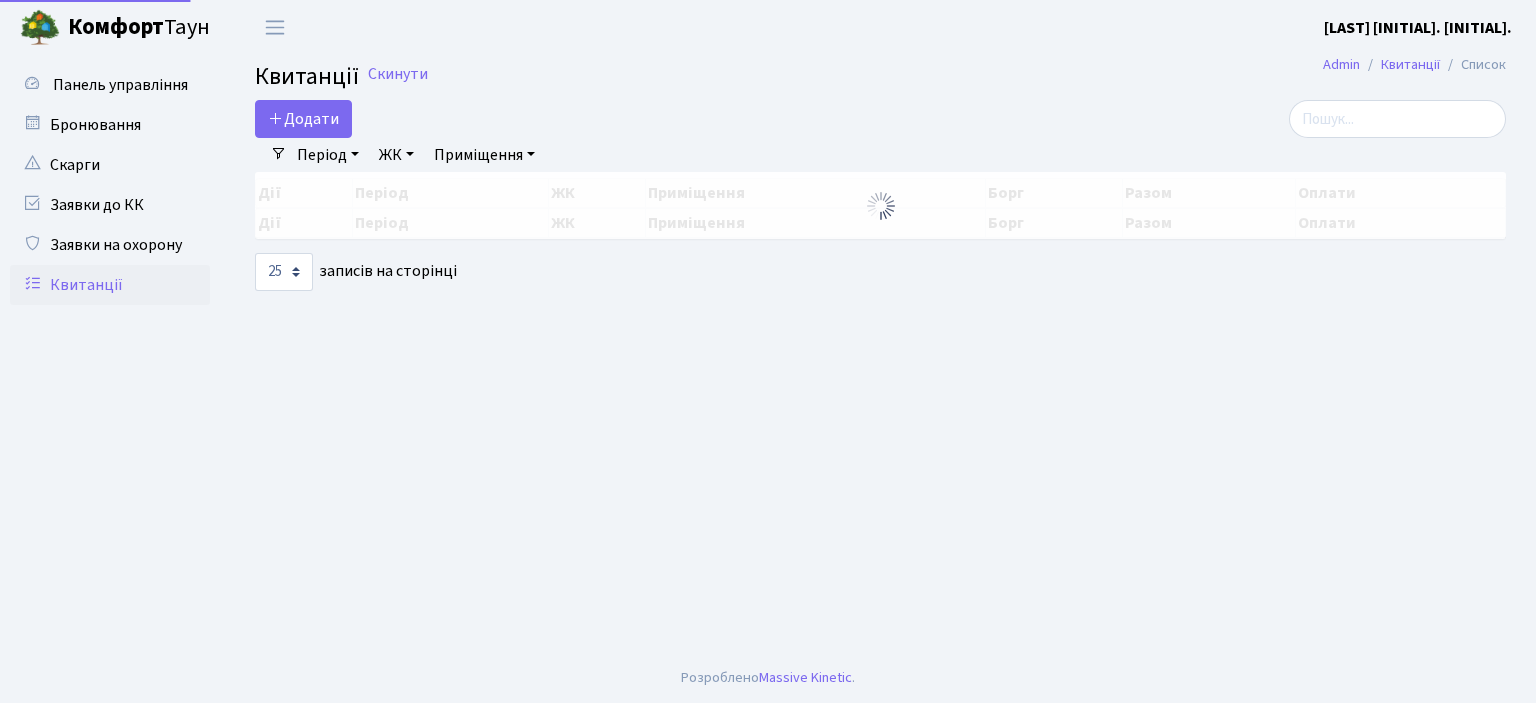 select on "25" 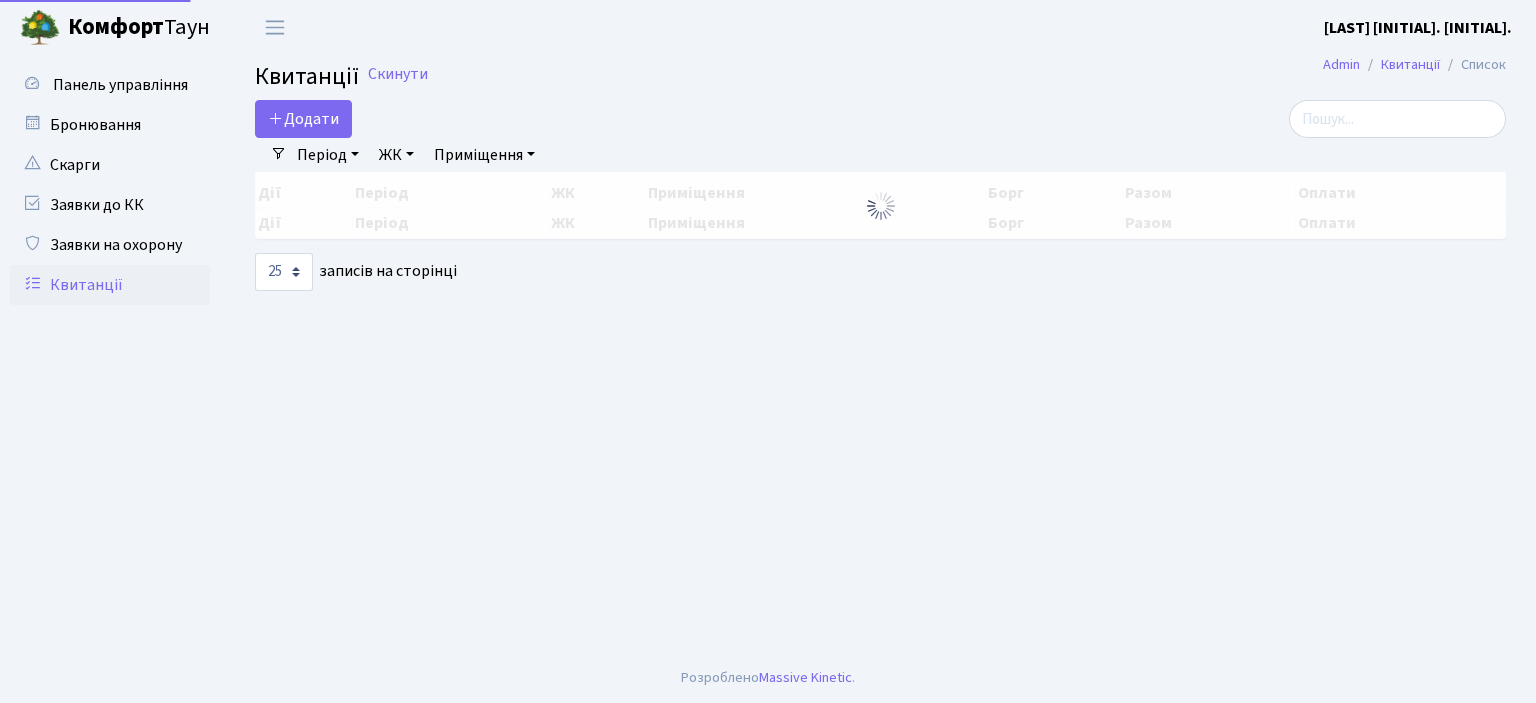 scroll, scrollTop: 0, scrollLeft: 0, axis: both 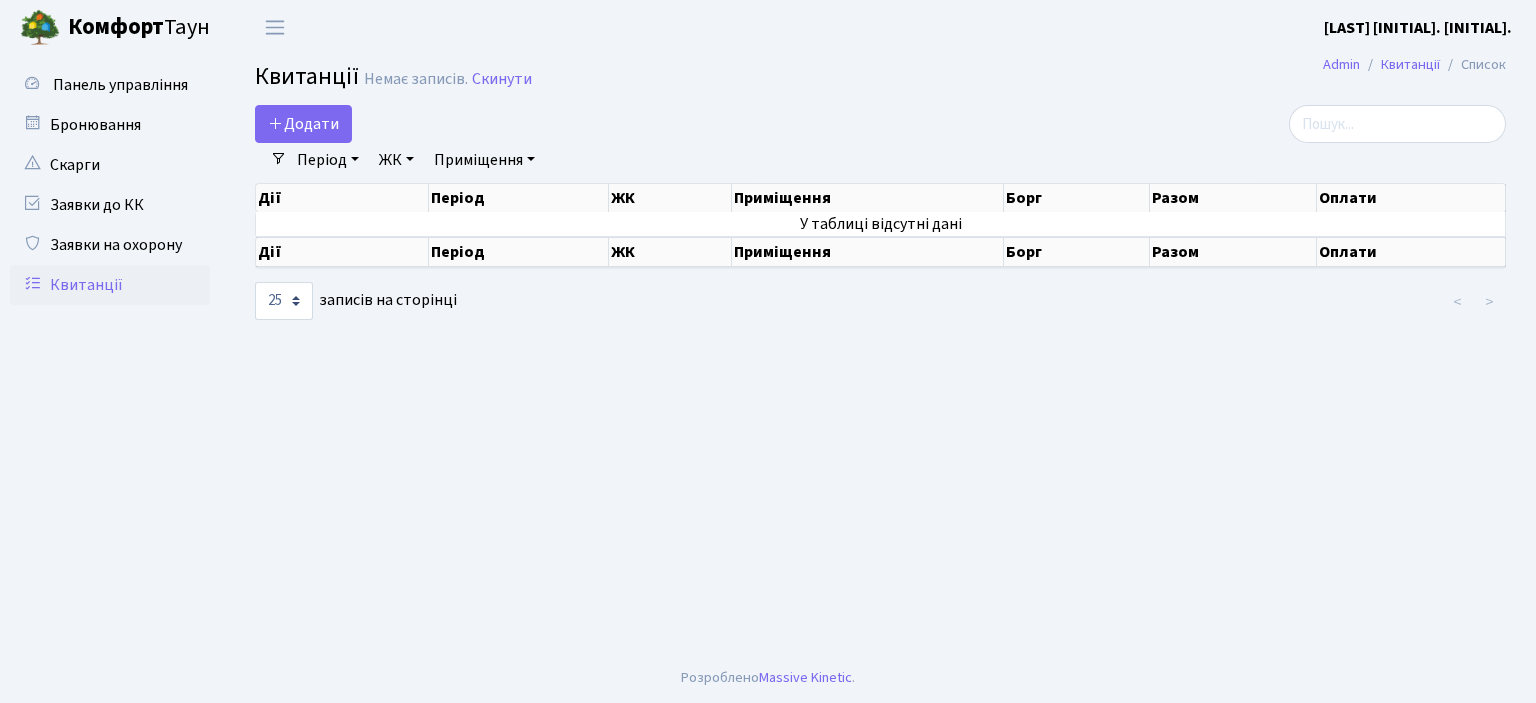 click on "Період" at bounding box center (328, 160) 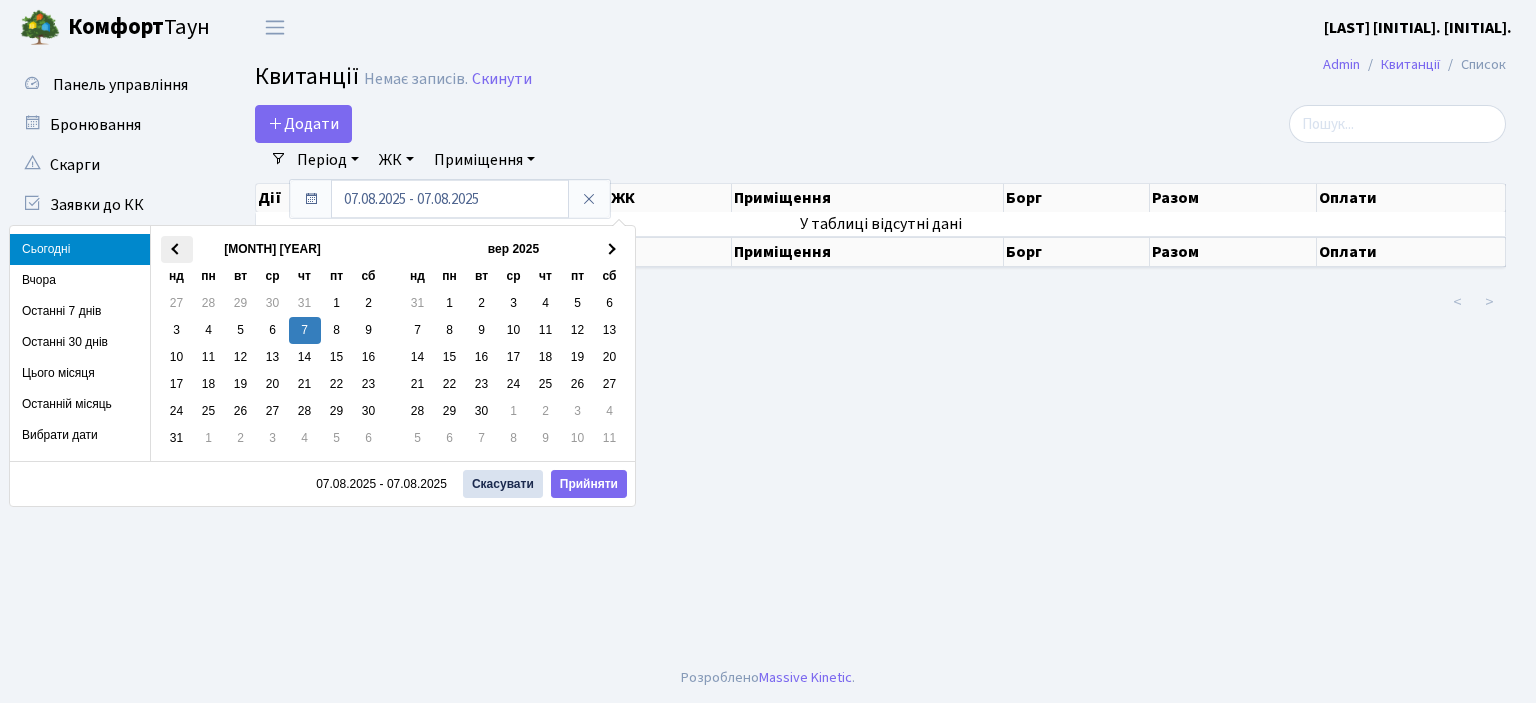 click at bounding box center (176, 249) 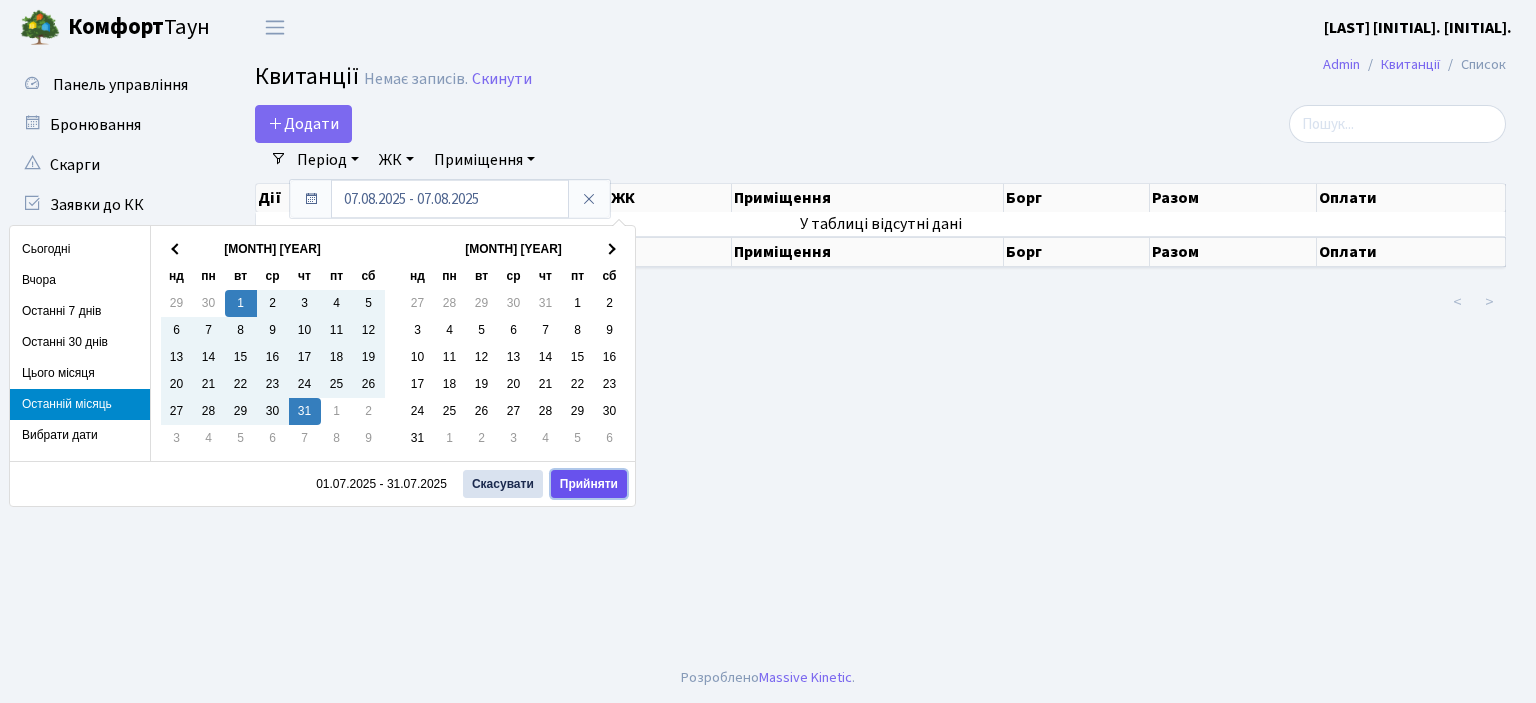 click on "Прийняти" at bounding box center (589, 484) 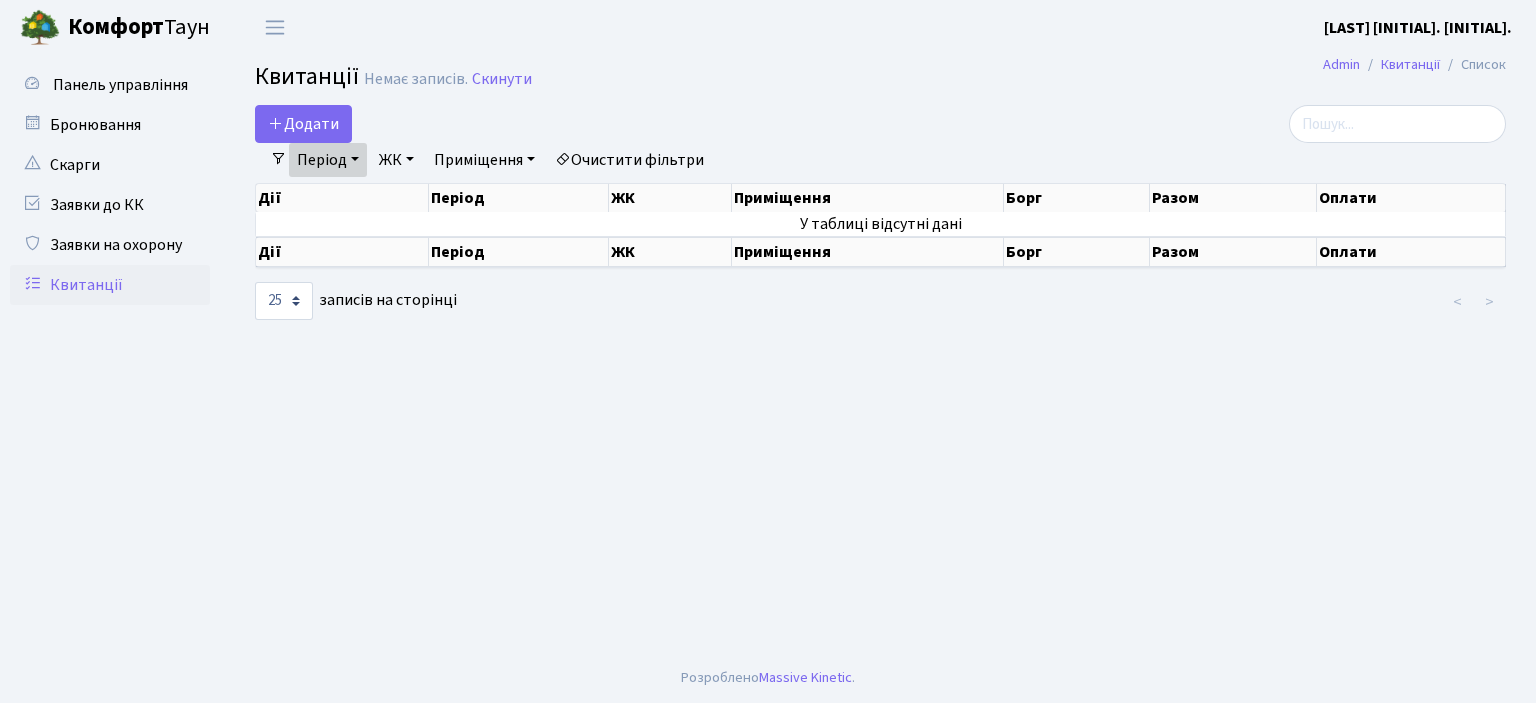click on "Період" at bounding box center (328, 160) 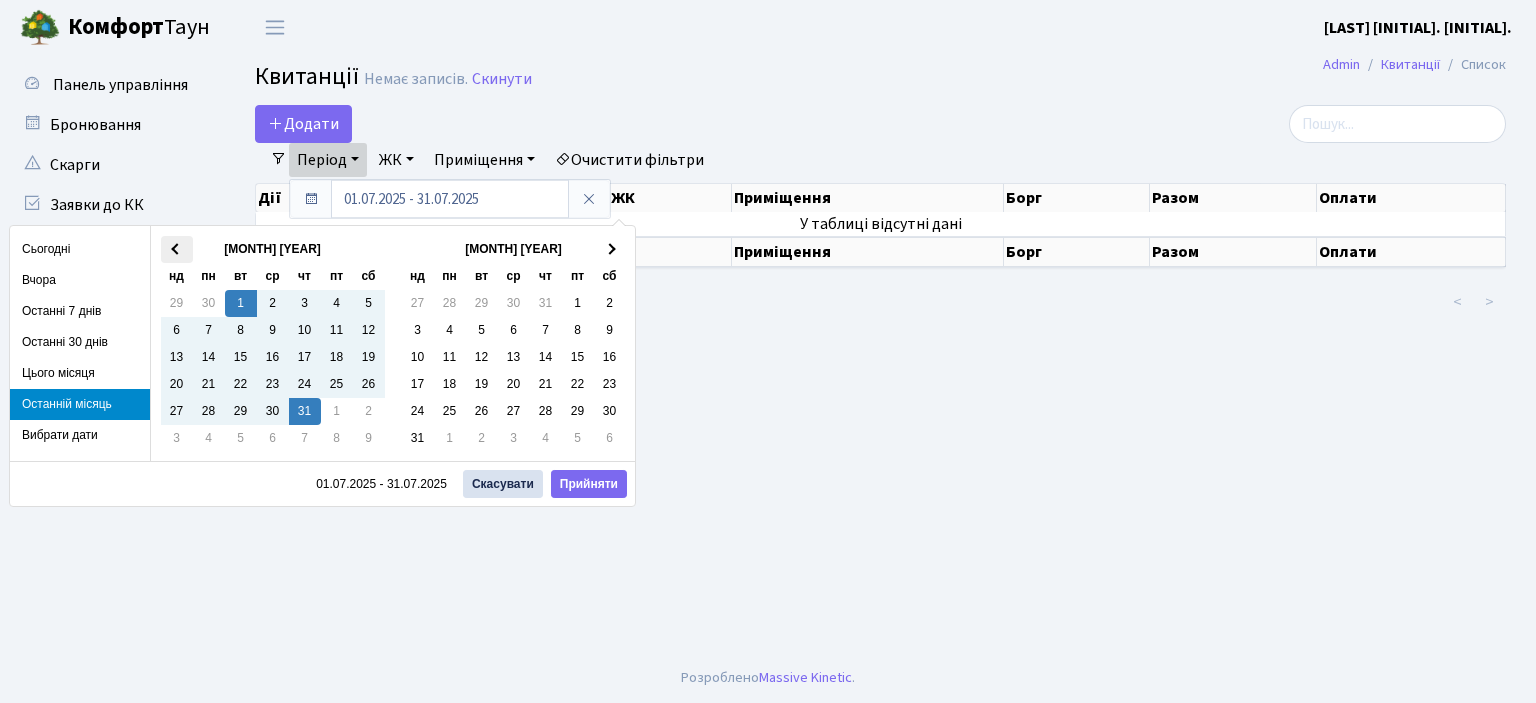click at bounding box center [177, 249] 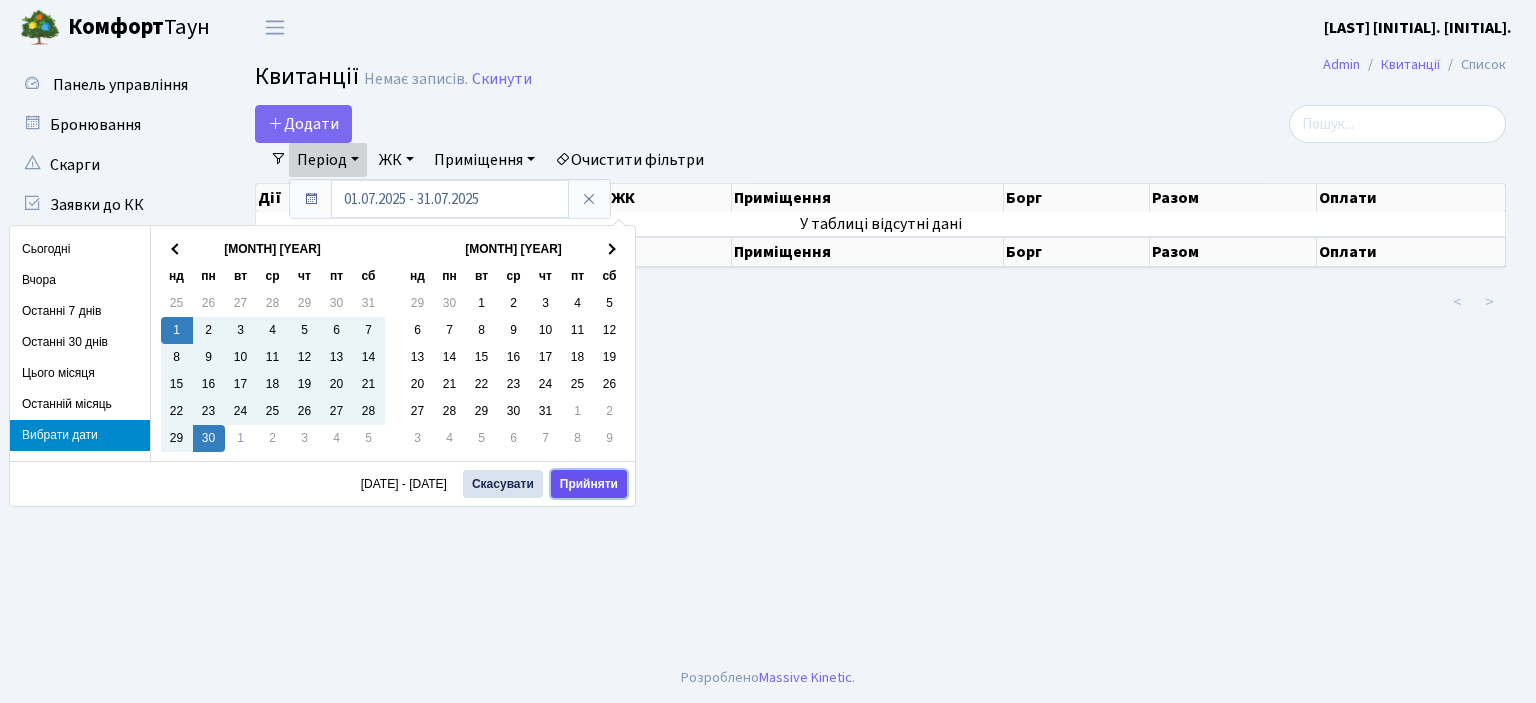 click on "Прийняти" at bounding box center [589, 484] 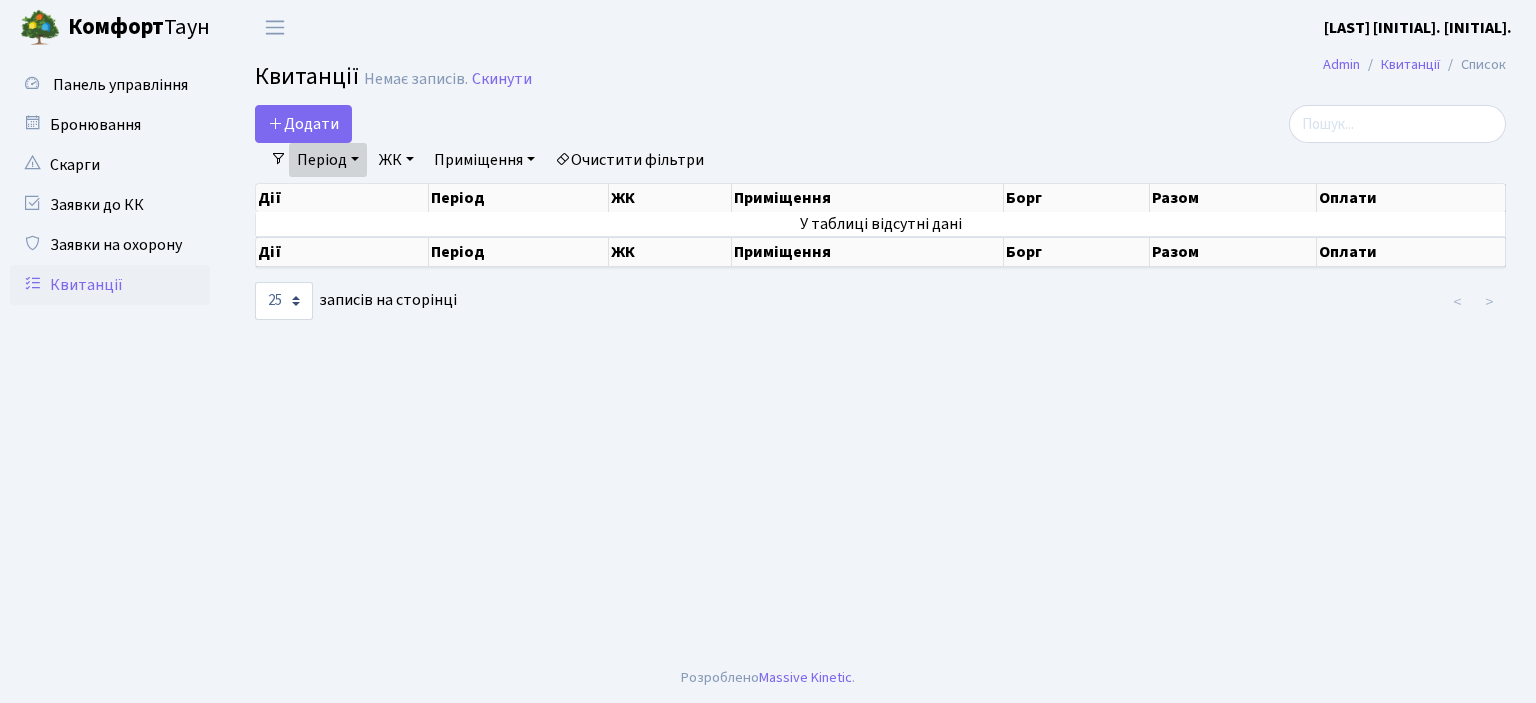 click on "Період" at bounding box center (328, 160) 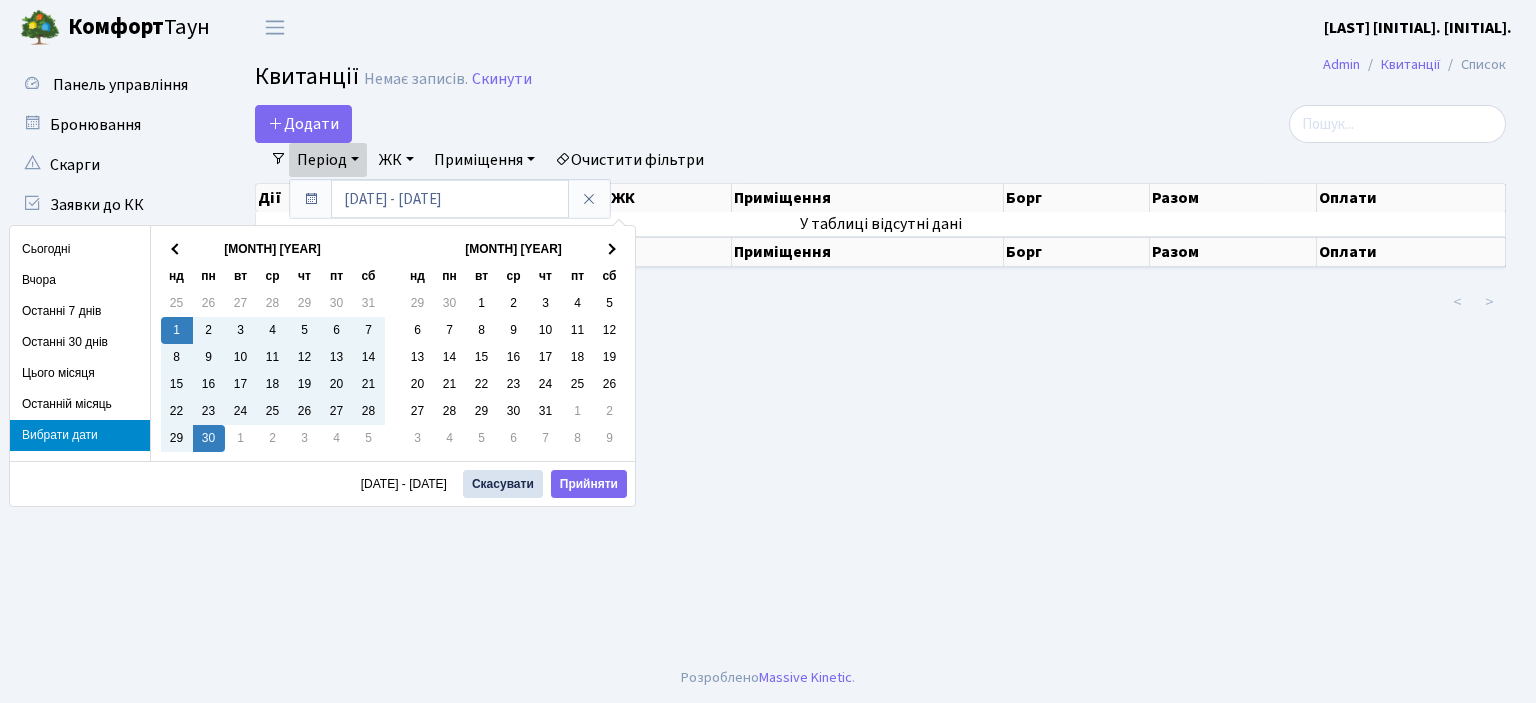 click on "ЖК" at bounding box center (396, 160) 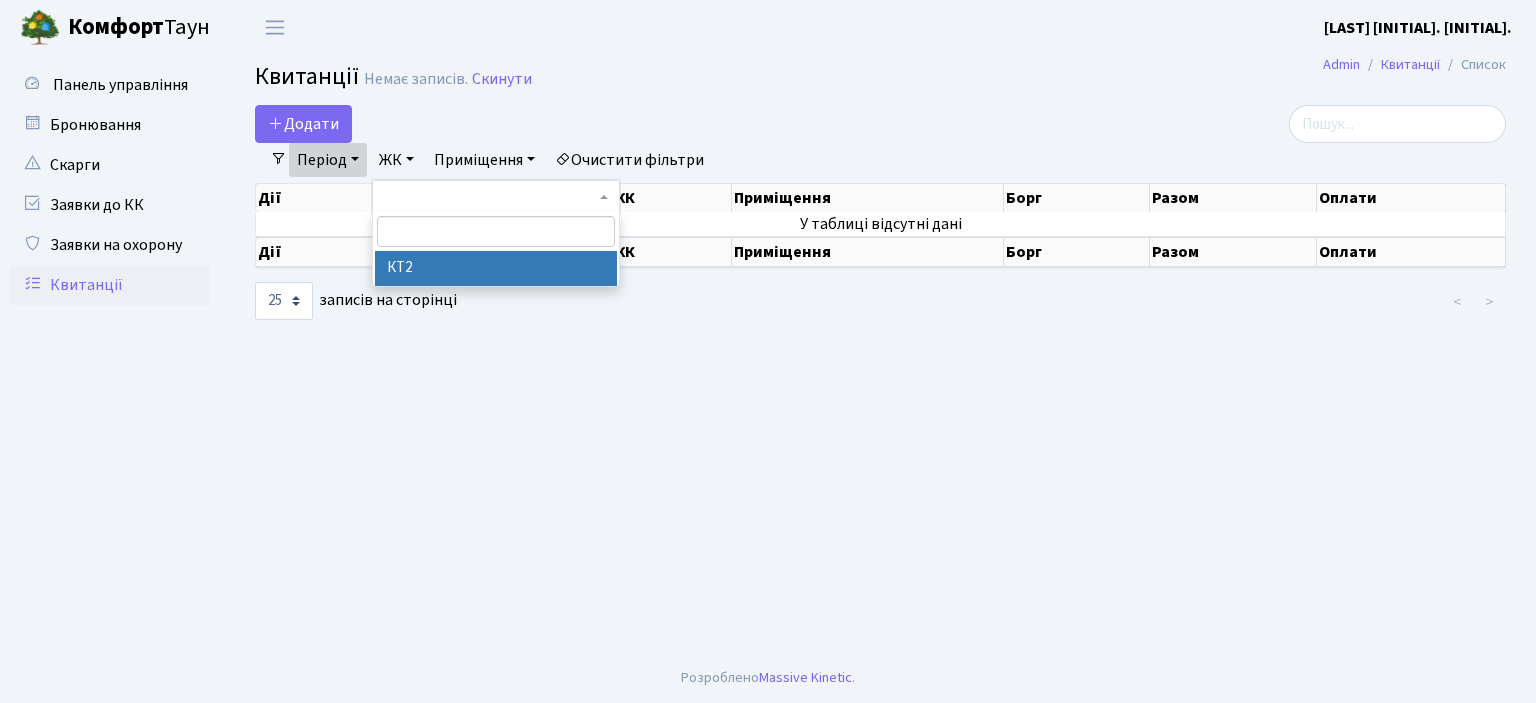 click on "КТ2" at bounding box center (496, 268) 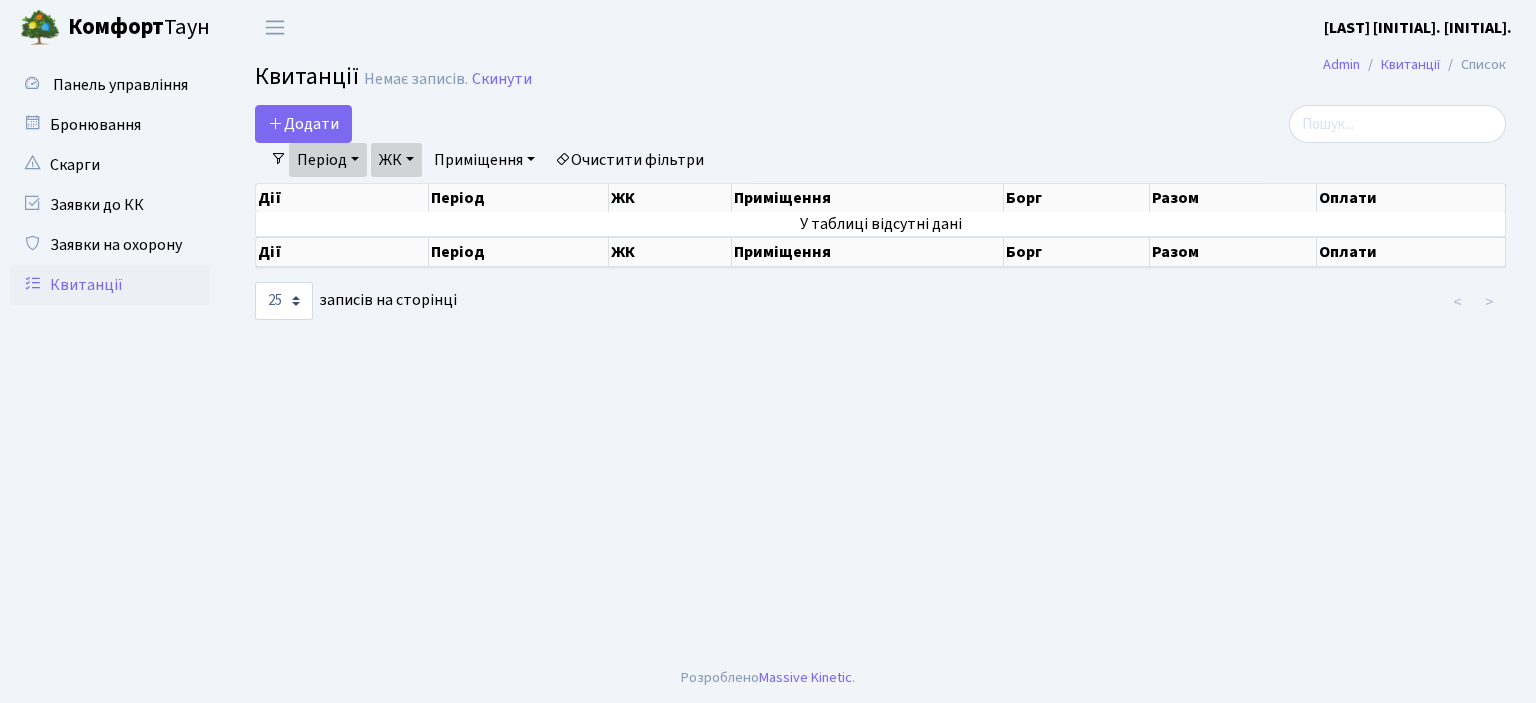 click on "Приміщення" at bounding box center [484, 160] 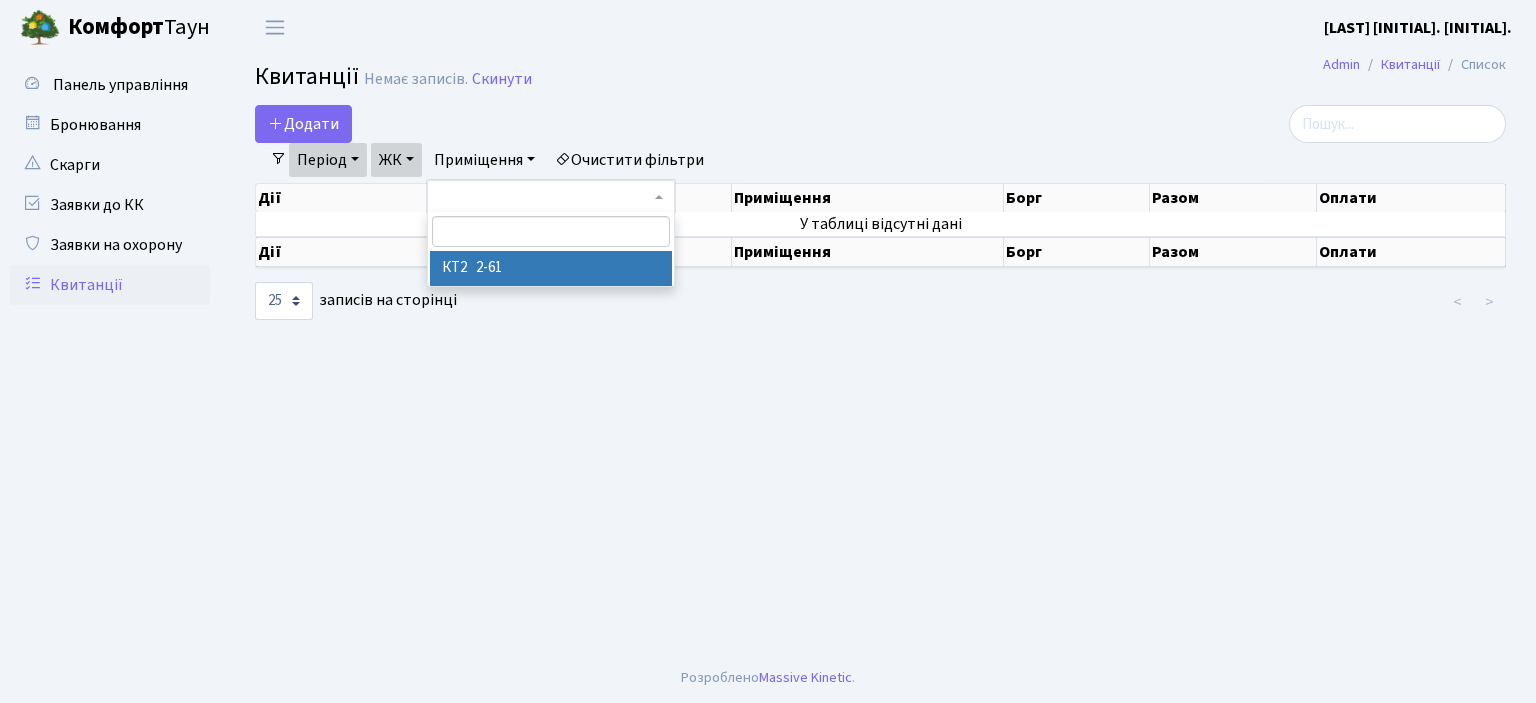 click on "КТ2   2-61" at bounding box center [551, 268] 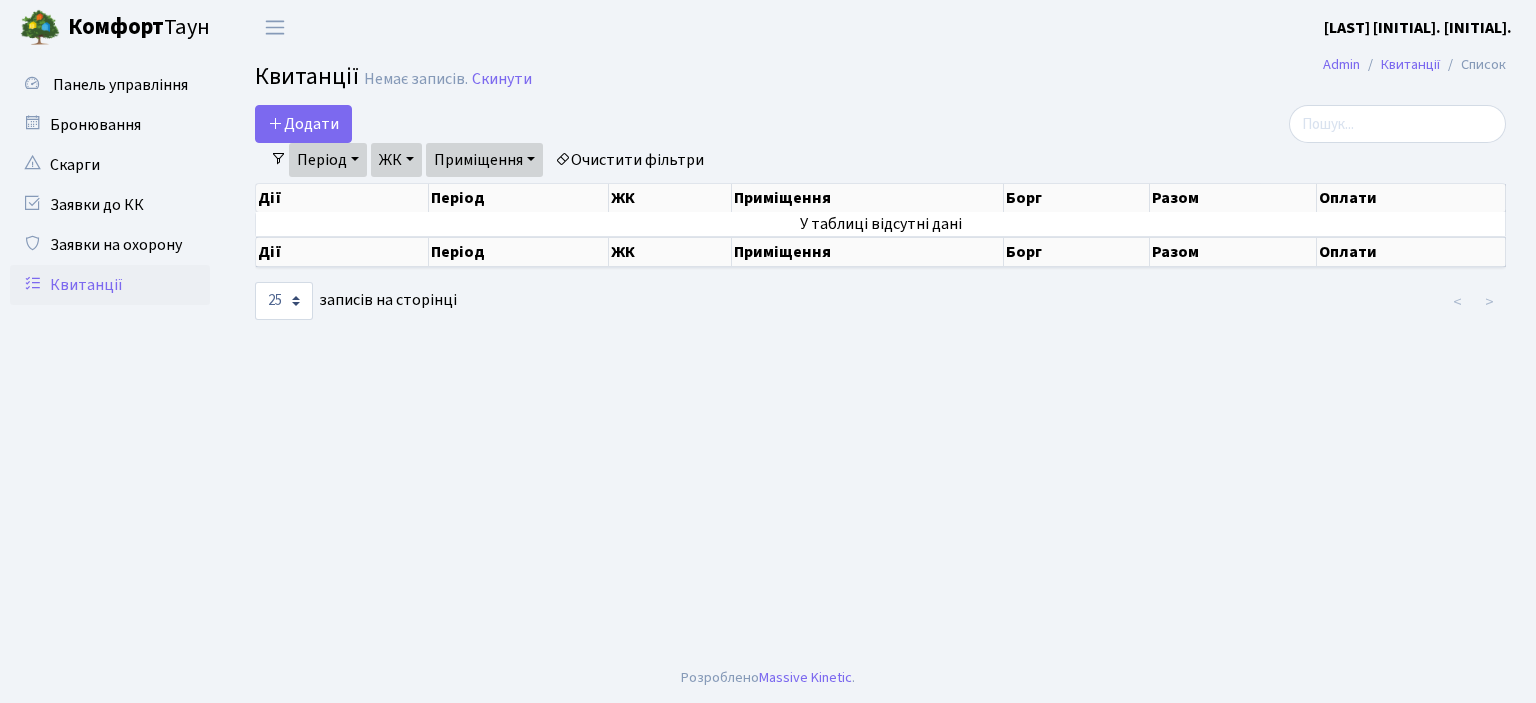 click on "Період" at bounding box center (328, 160) 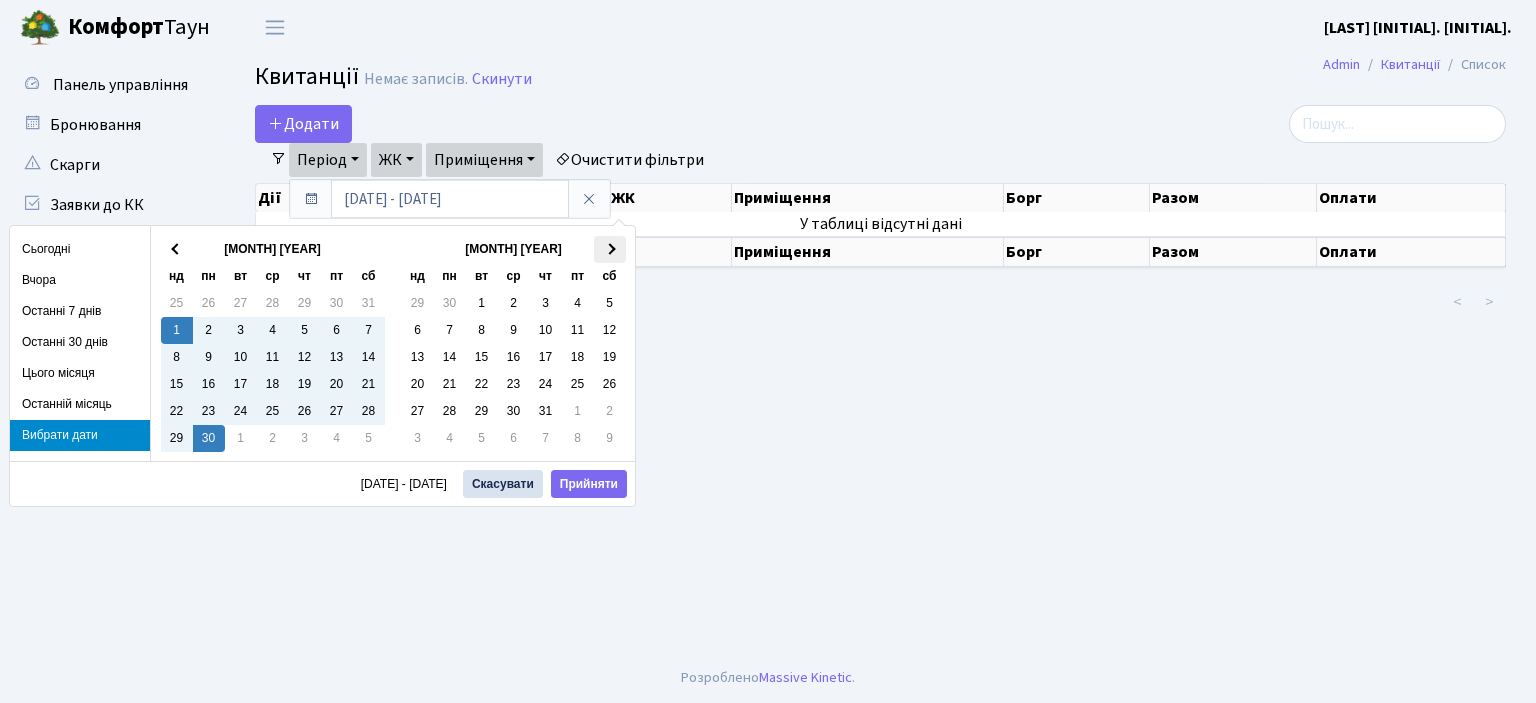 click at bounding box center (609, 249) 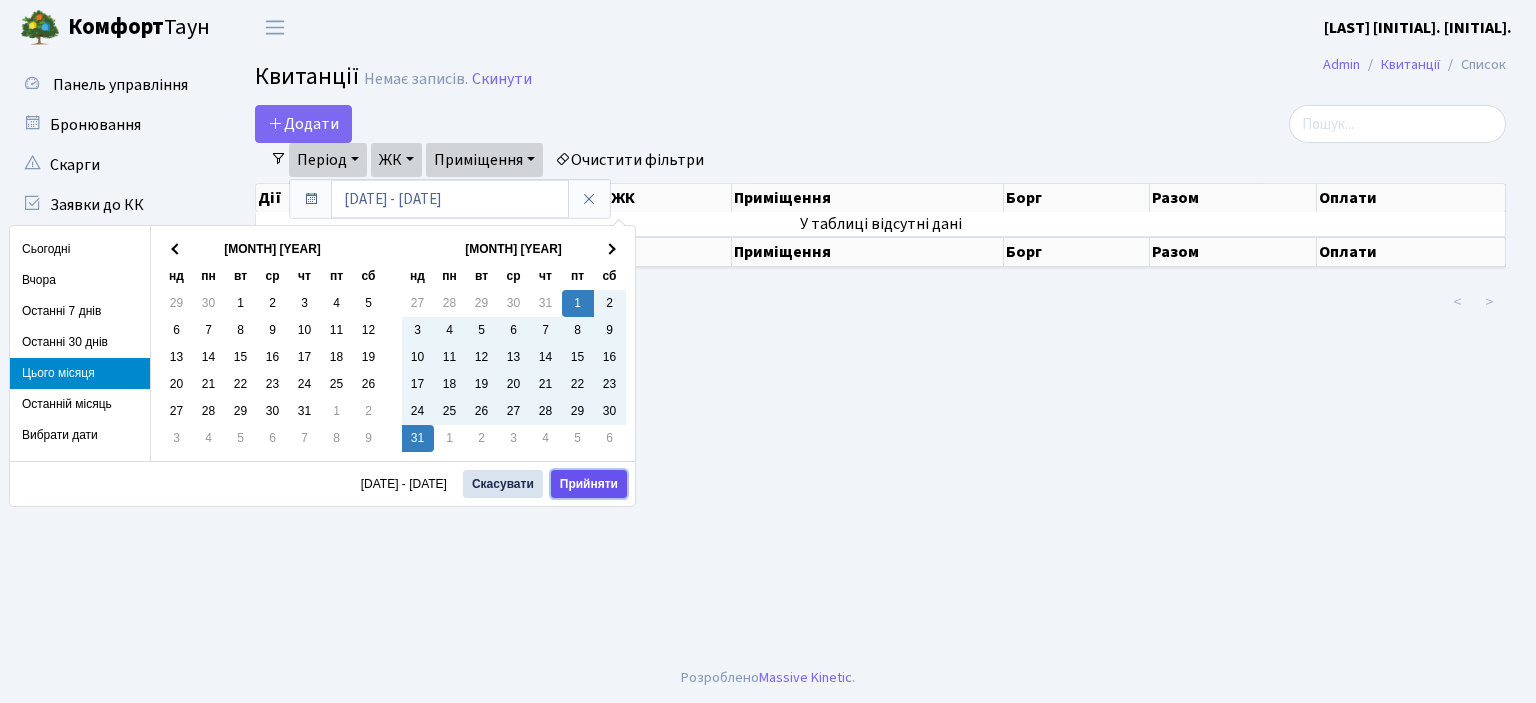 click on "Прийняти" at bounding box center [589, 484] 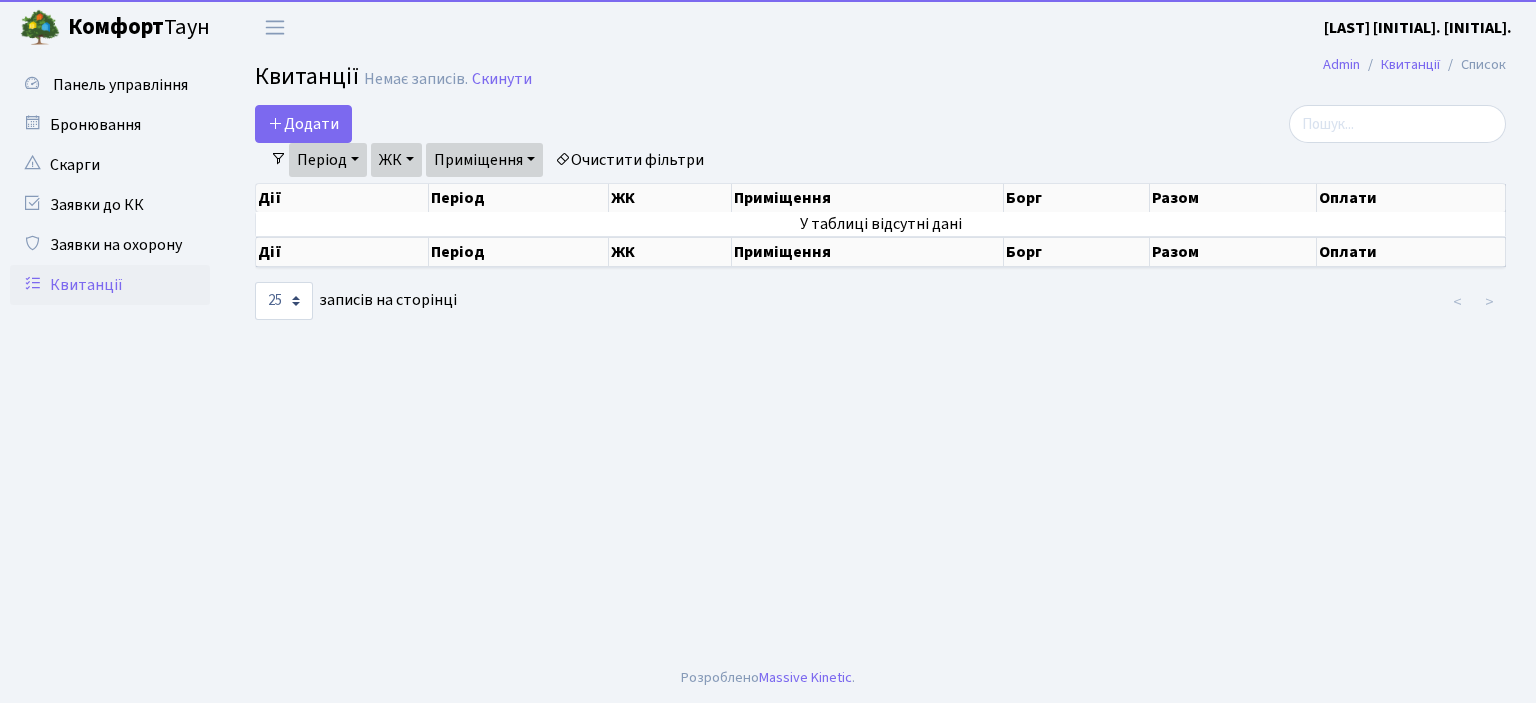 click on "Admin
Квитанції
Список
Квитанції
Немає записів. Скинути
Додати
Фільтри
Період
01.08.2025 - 31.08.2025
ЖК
-
КТ2
×
КТ2
Приміщення" at bounding box center (880, 354) 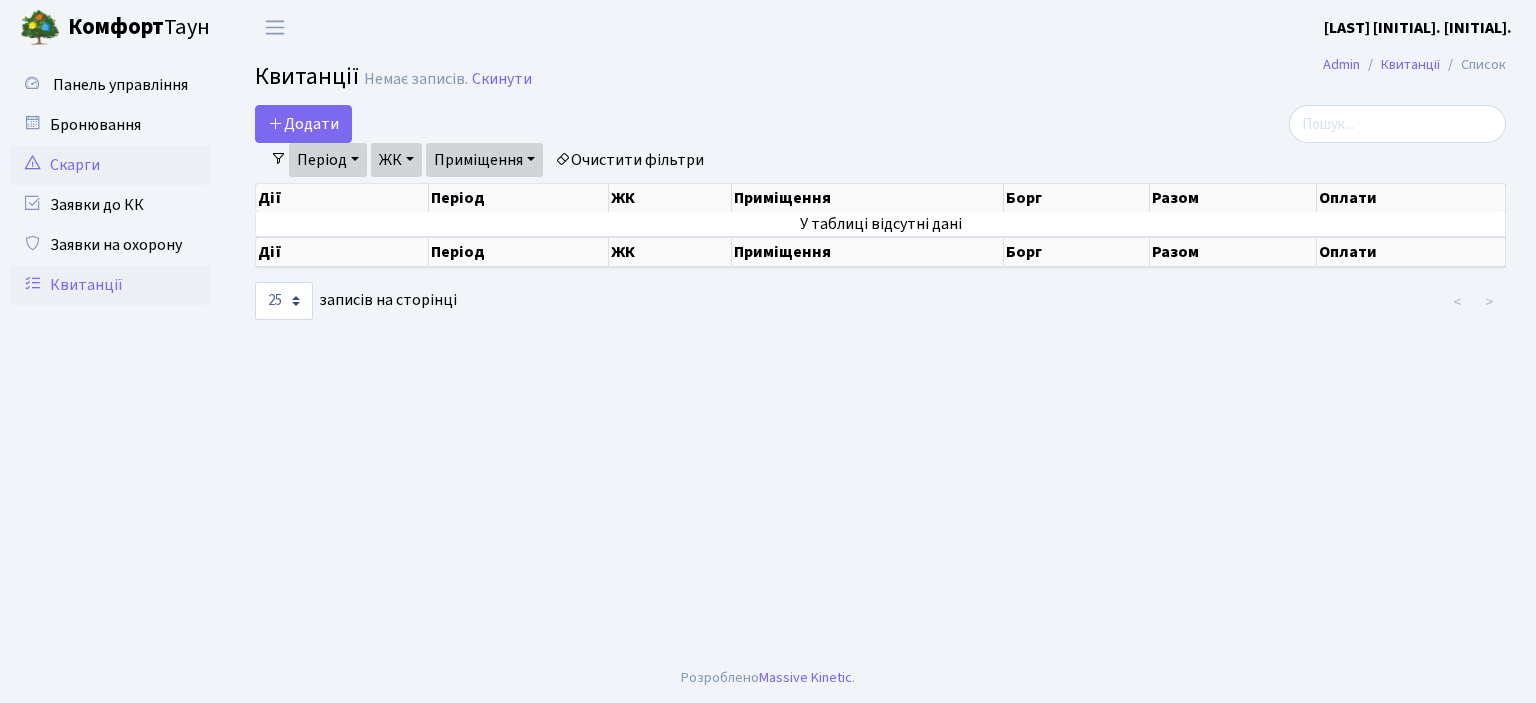 click on "Скарги" at bounding box center (110, 165) 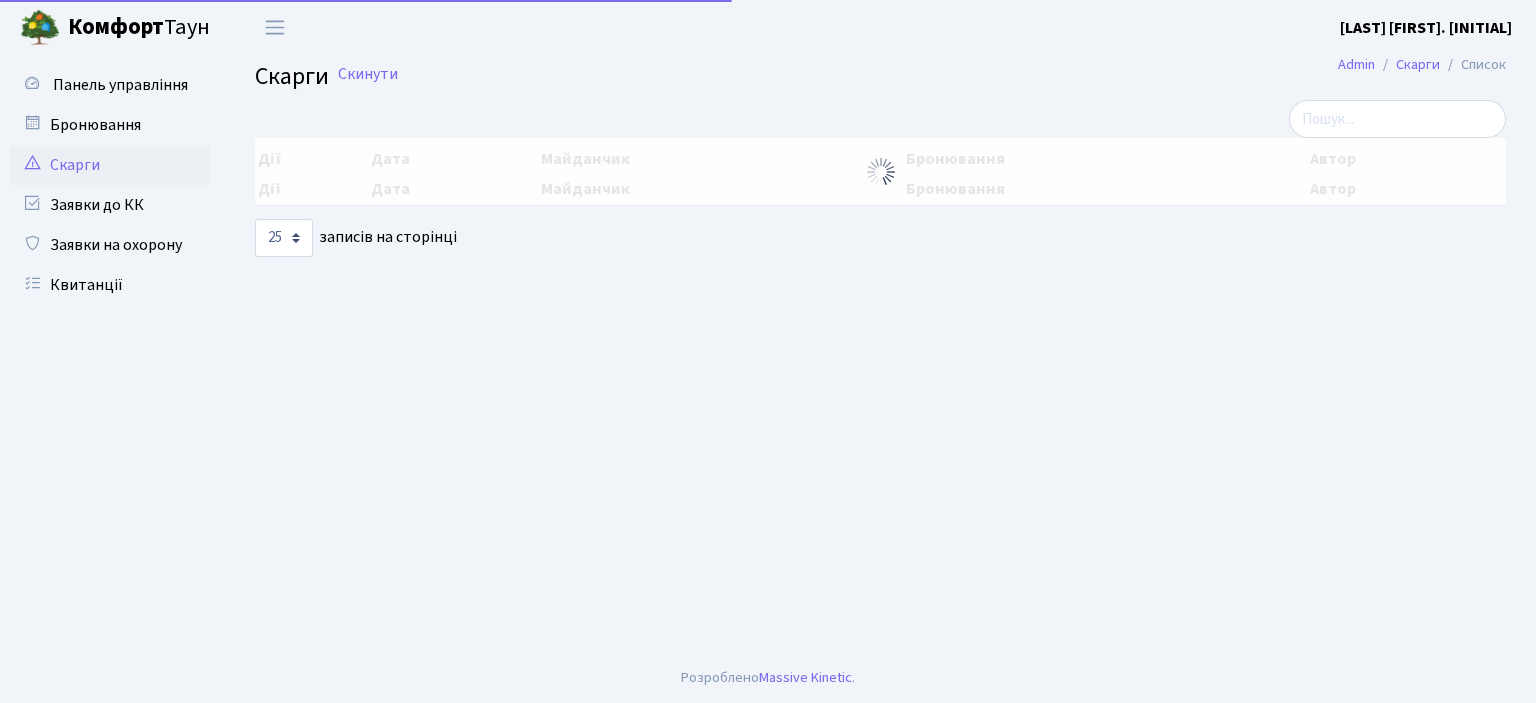 select on "25" 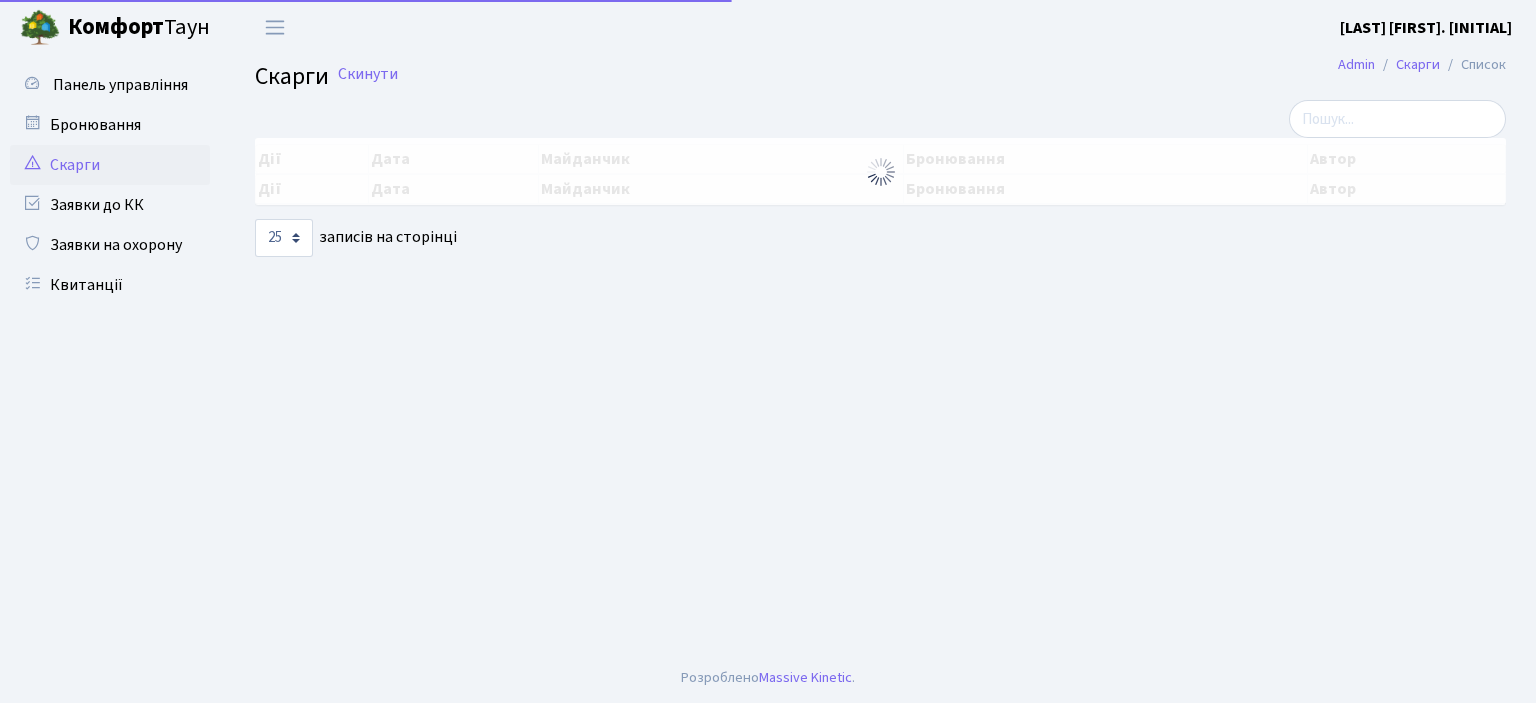 scroll, scrollTop: 0, scrollLeft: 0, axis: both 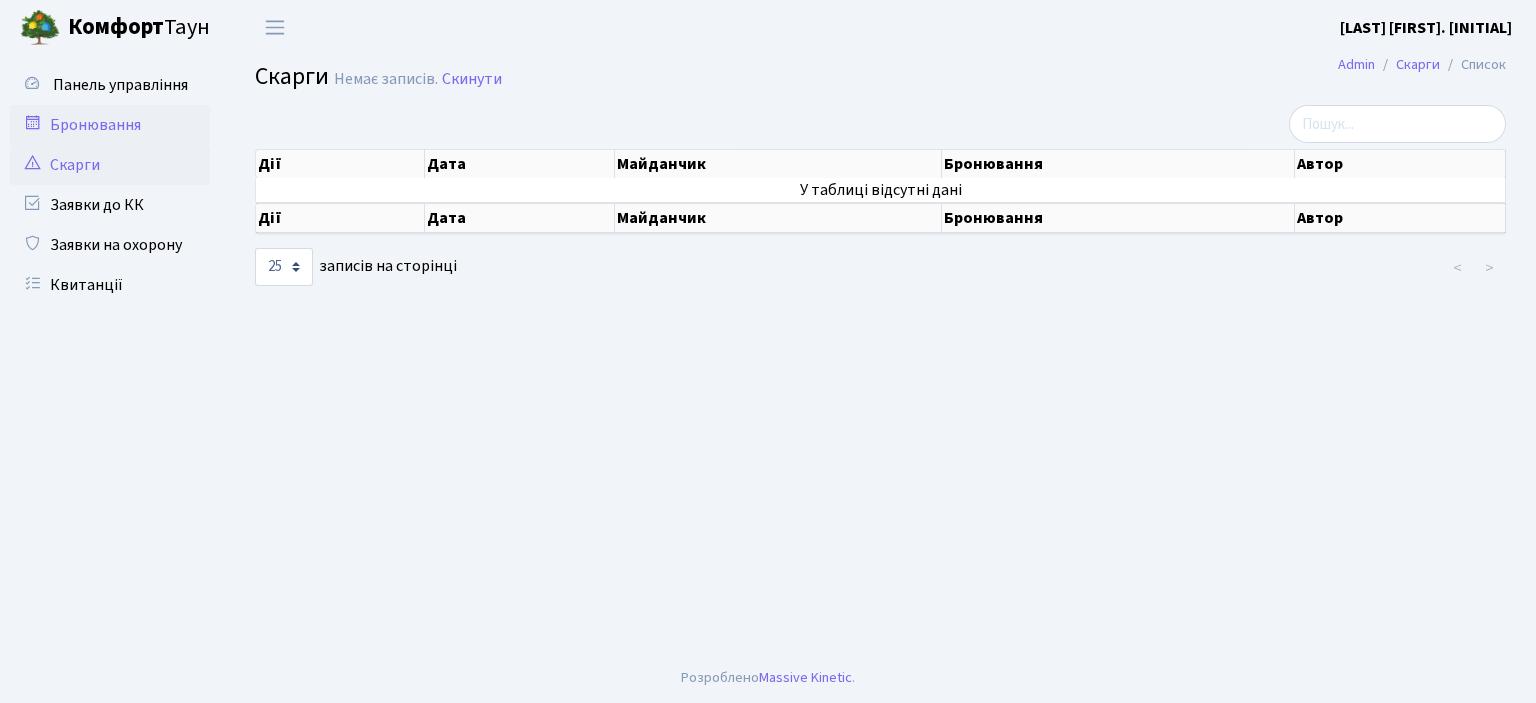 click on "Бронювання" at bounding box center [110, 125] 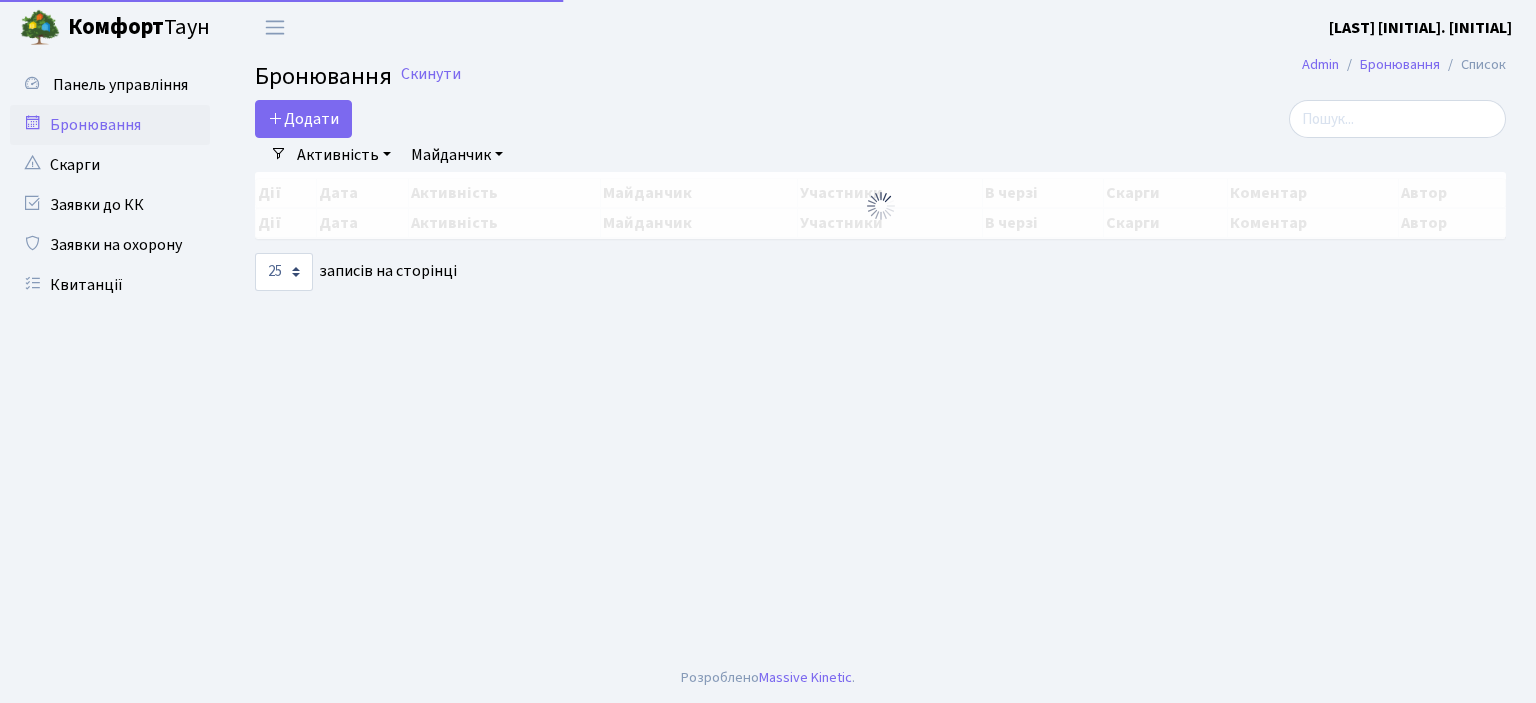 select on "25" 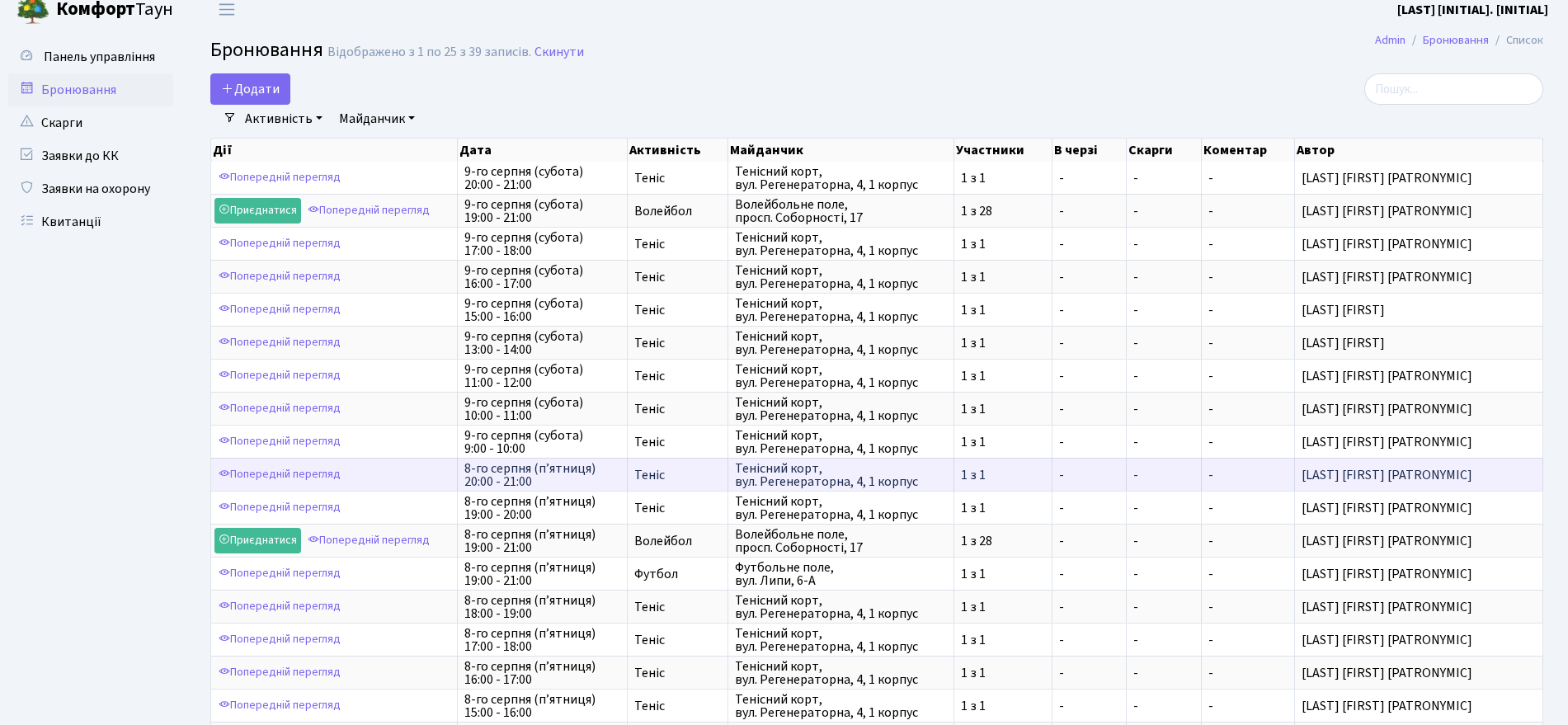 scroll, scrollTop: 0, scrollLeft: 0, axis: both 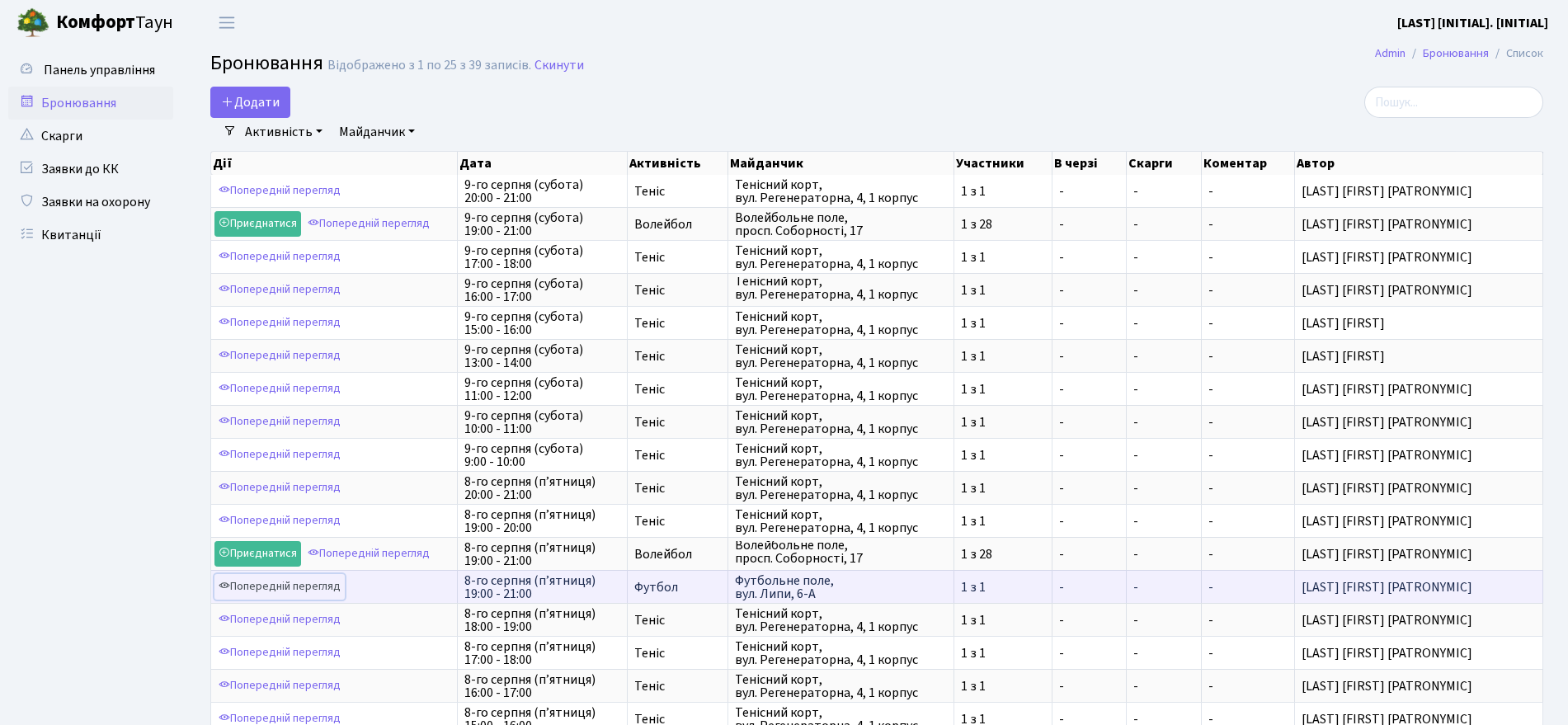 click on "Попередній перегляд" at bounding box center (280, 586) 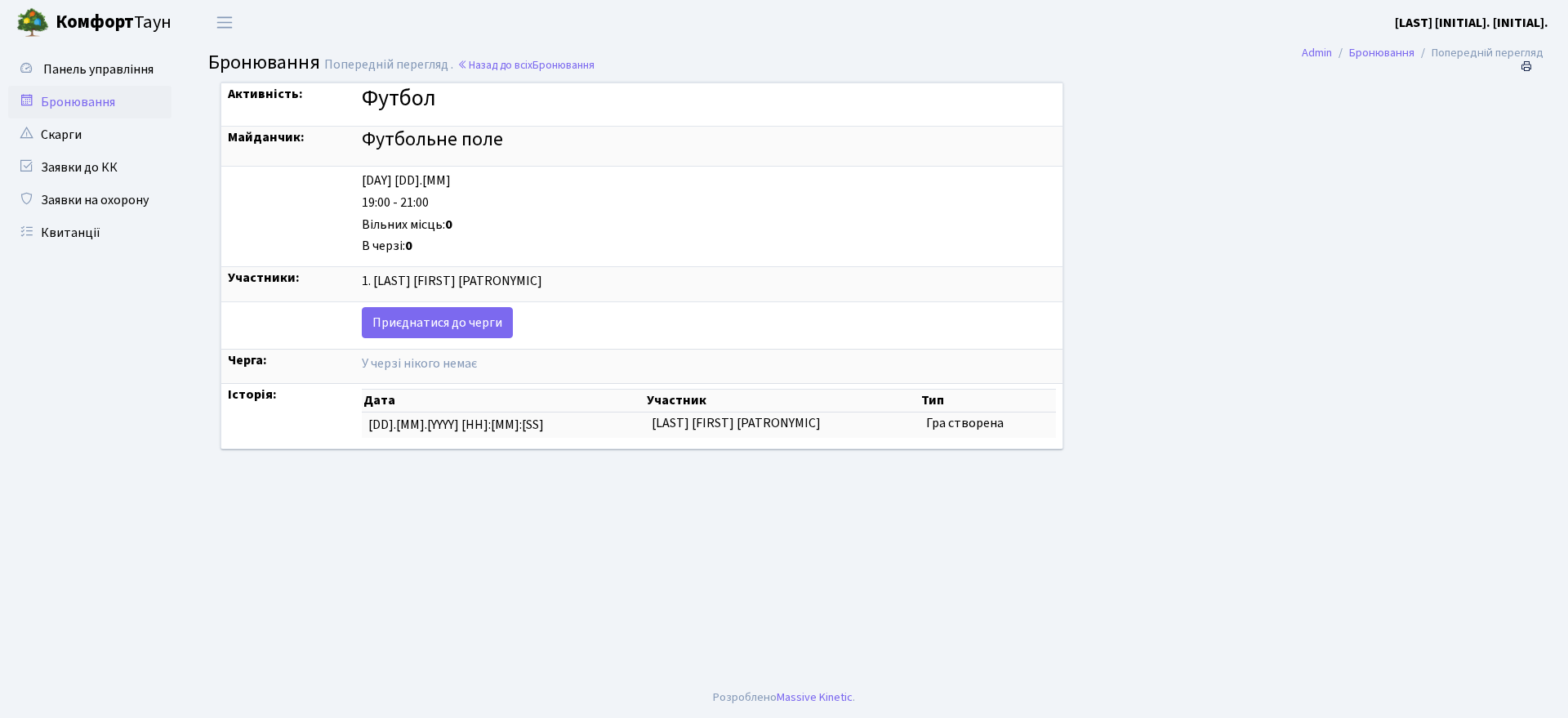 scroll, scrollTop: 0, scrollLeft: 0, axis: both 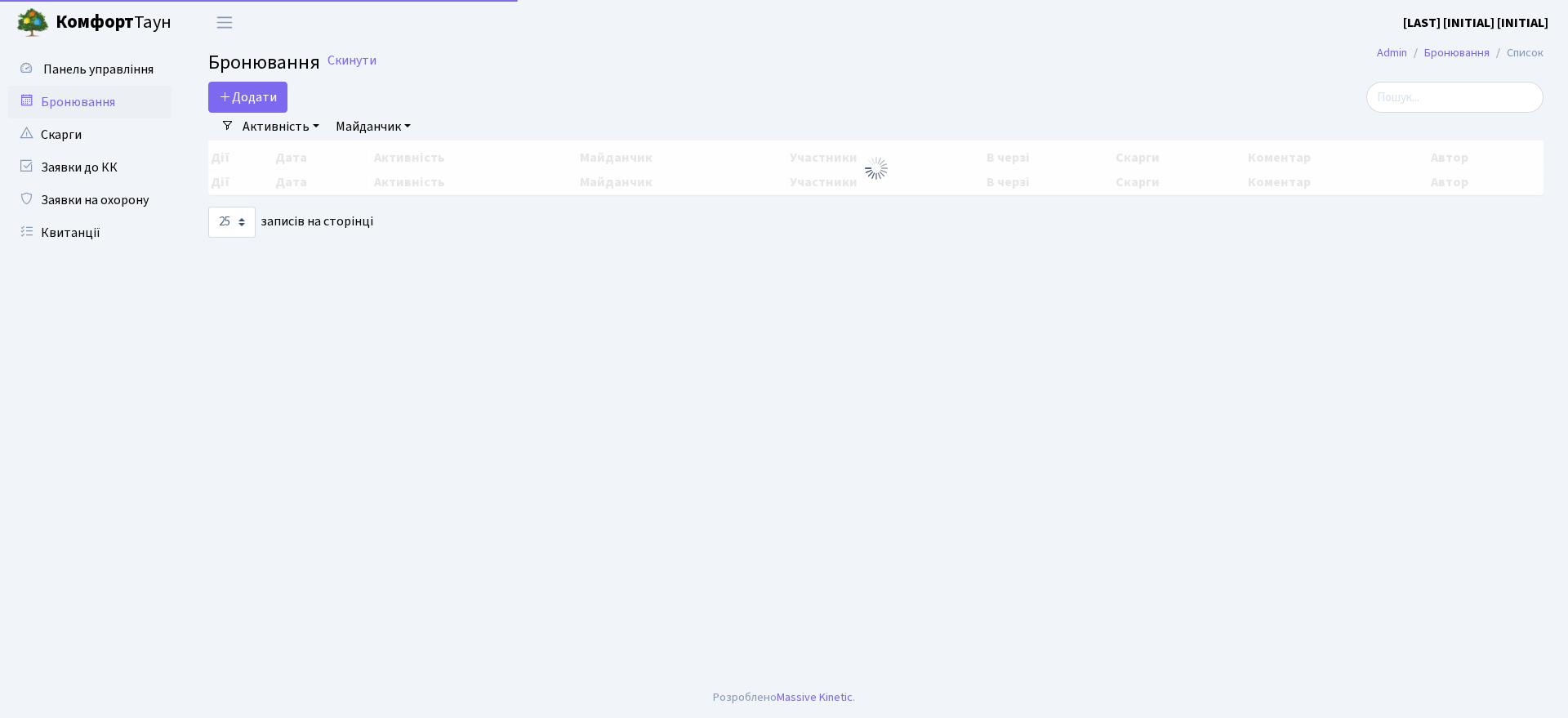 select on "25" 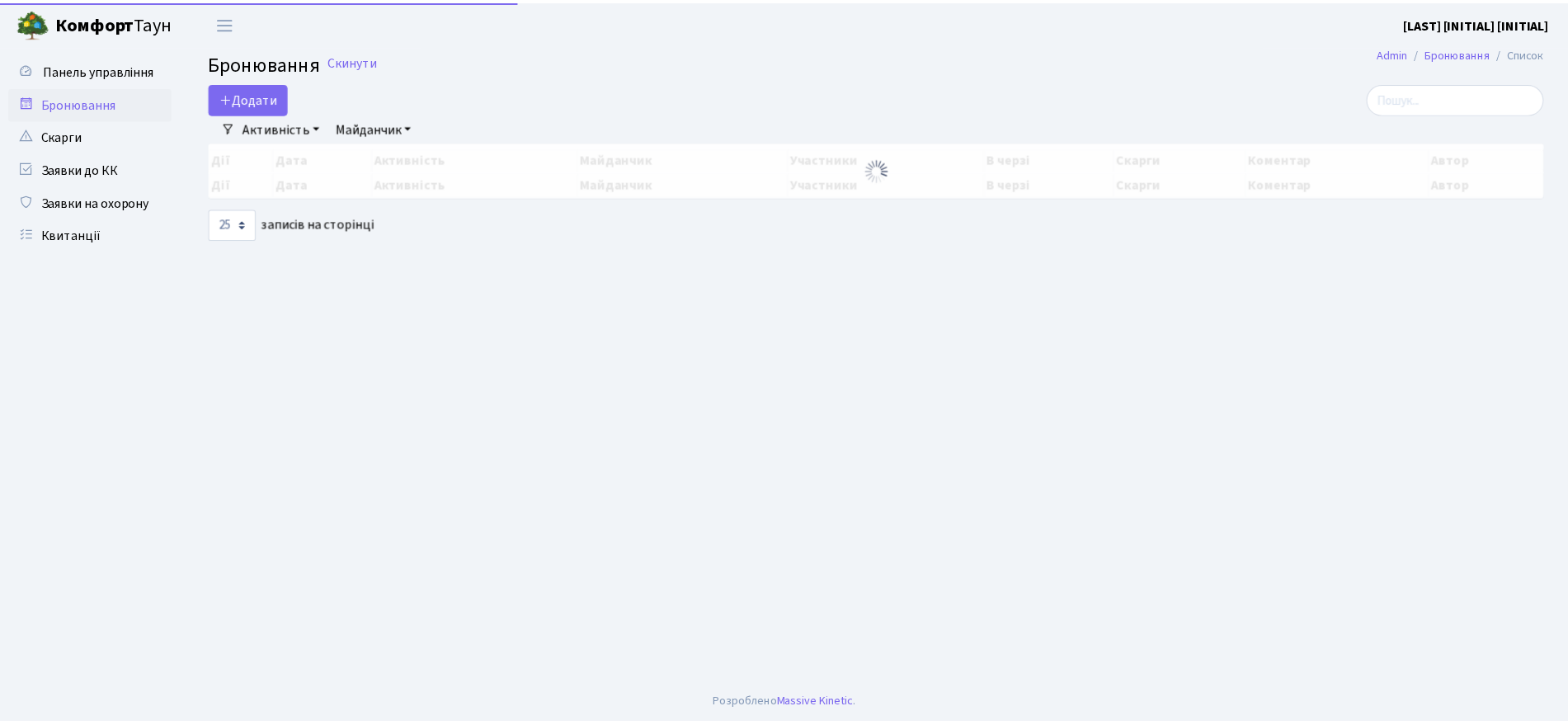 scroll, scrollTop: 0, scrollLeft: 0, axis: both 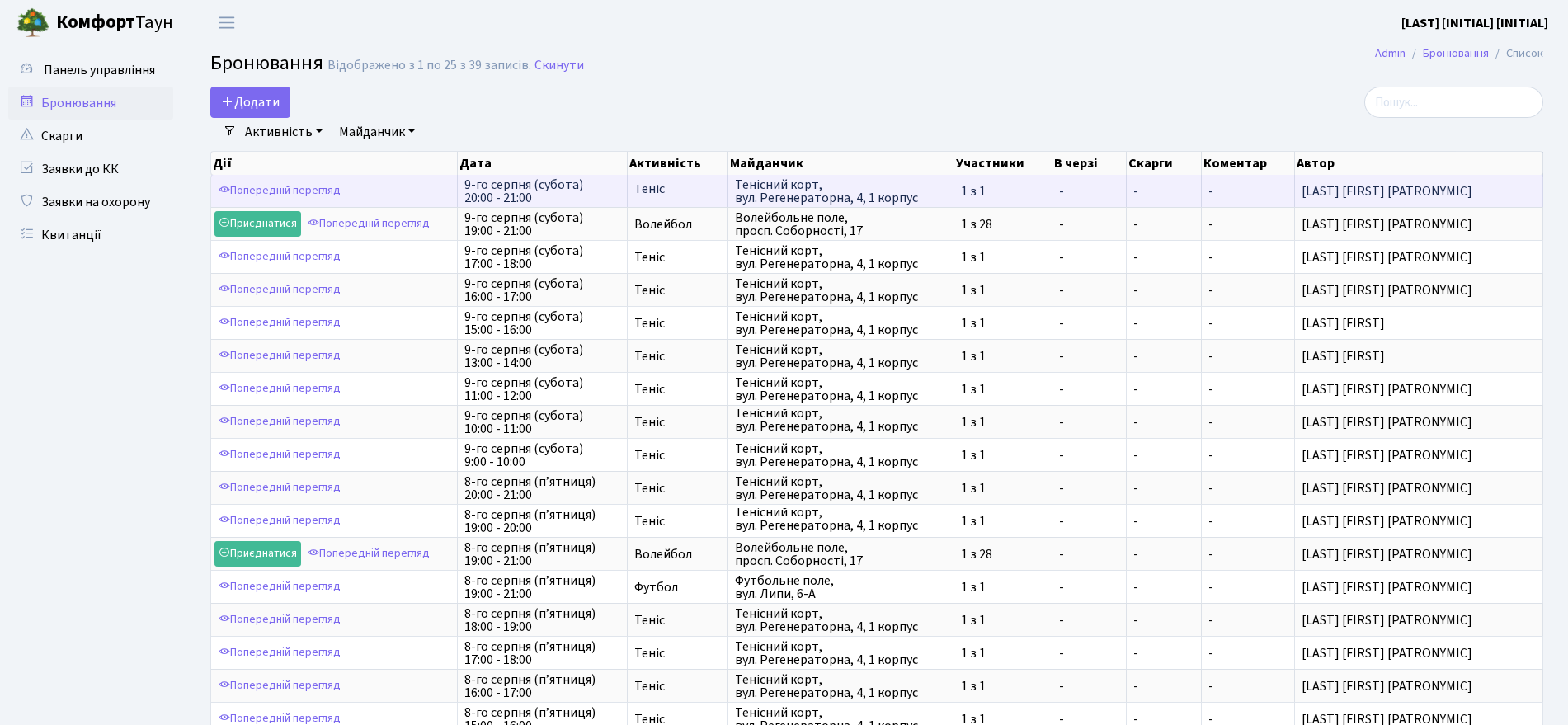 click on "Теніс" at bounding box center (678, 191) 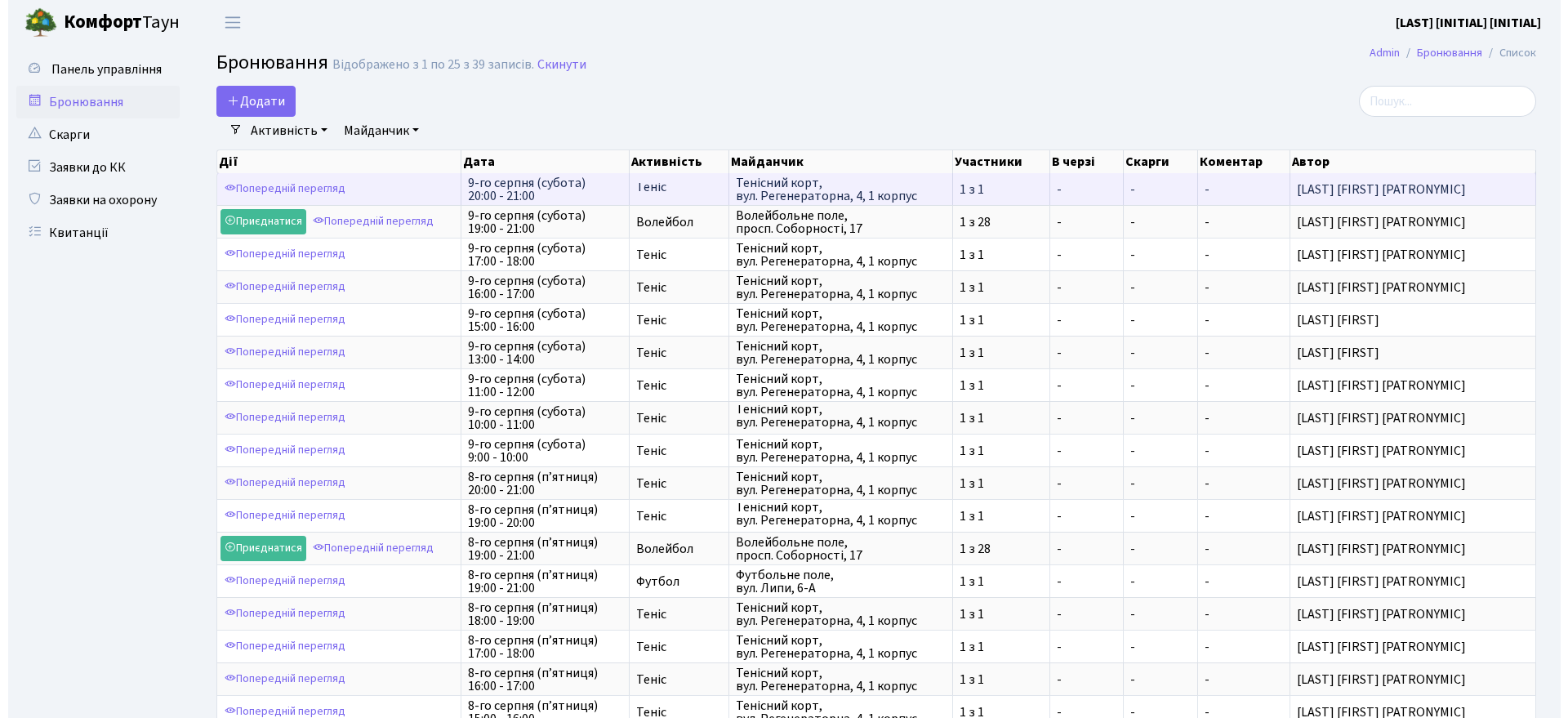 scroll, scrollTop: 0, scrollLeft: 0, axis: both 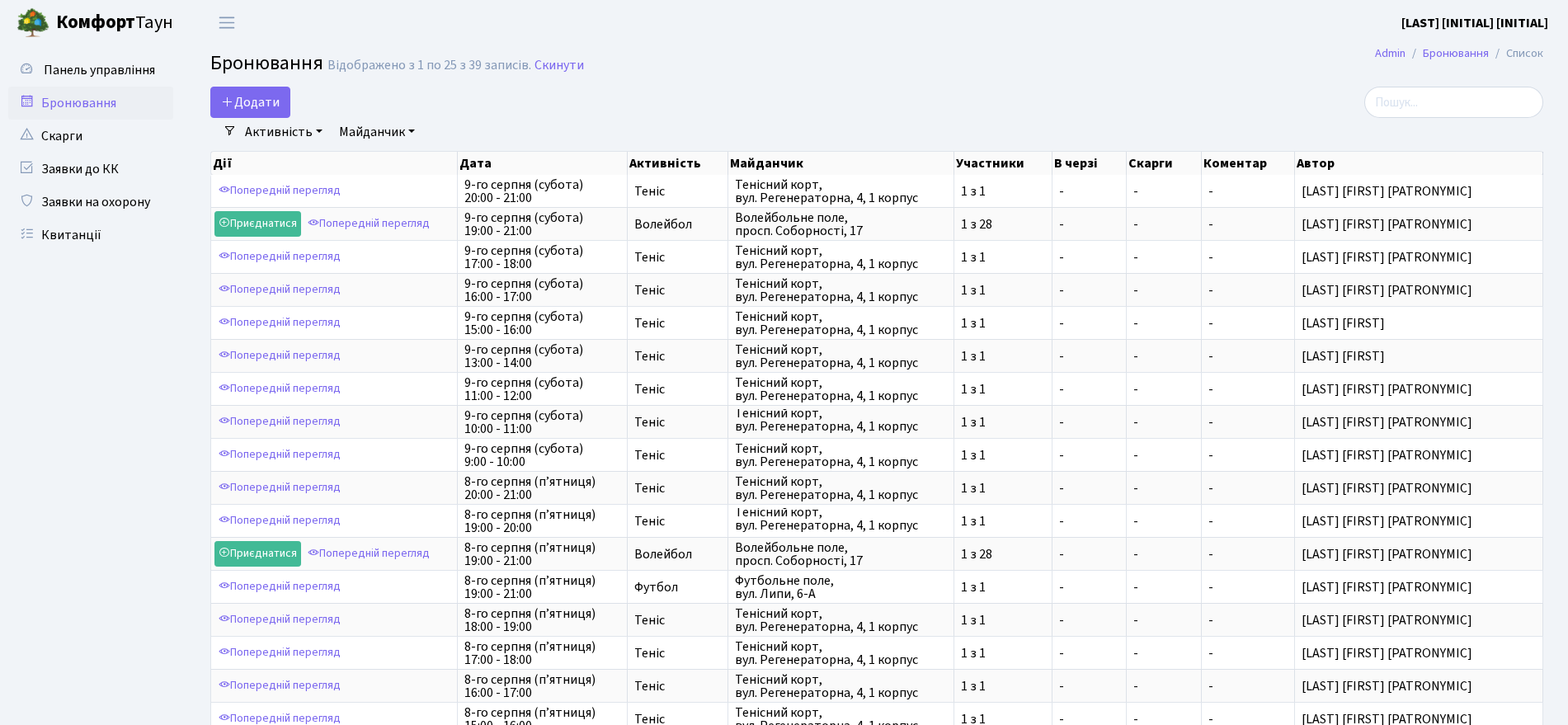 click on "Активність" at bounding box center (284, 132) 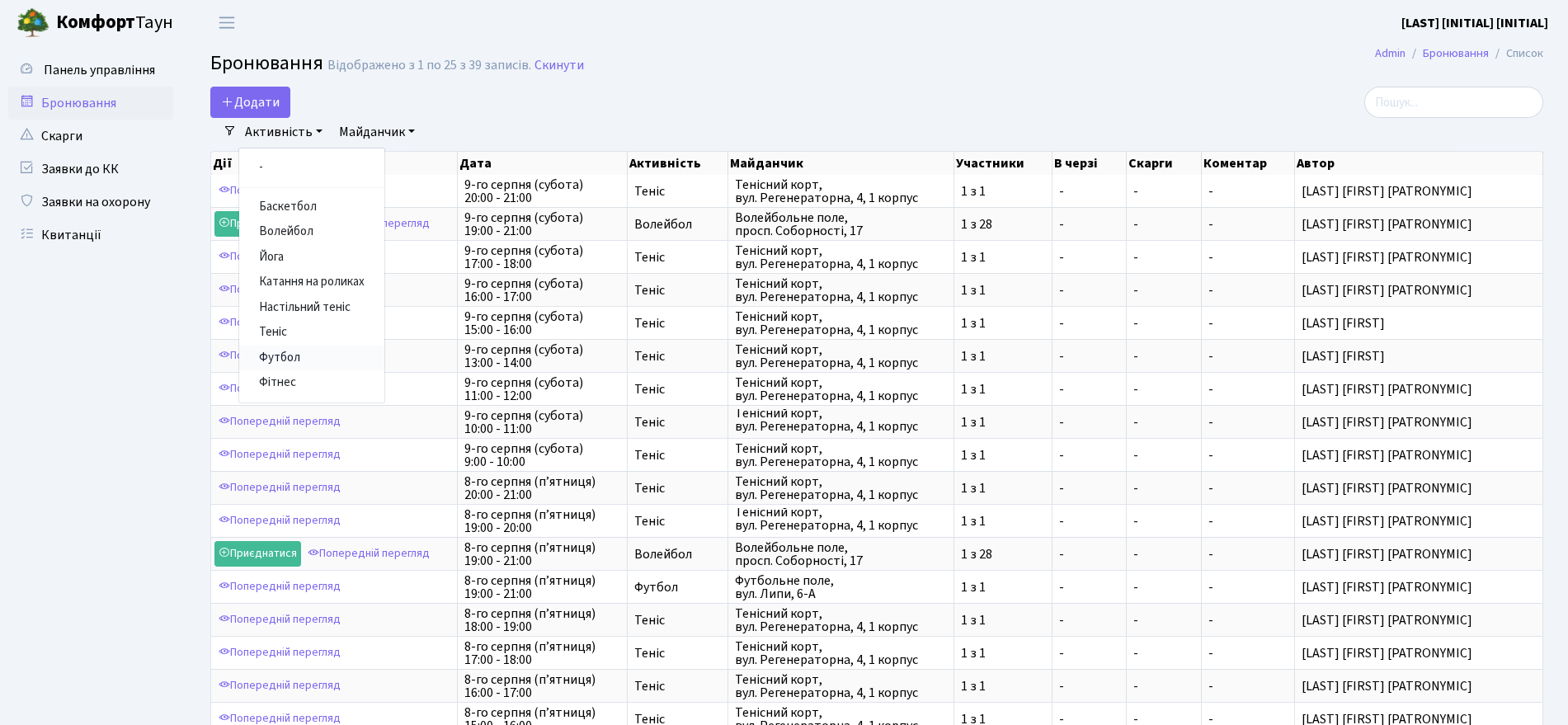 click on "Футбол" at bounding box center [312, 358] 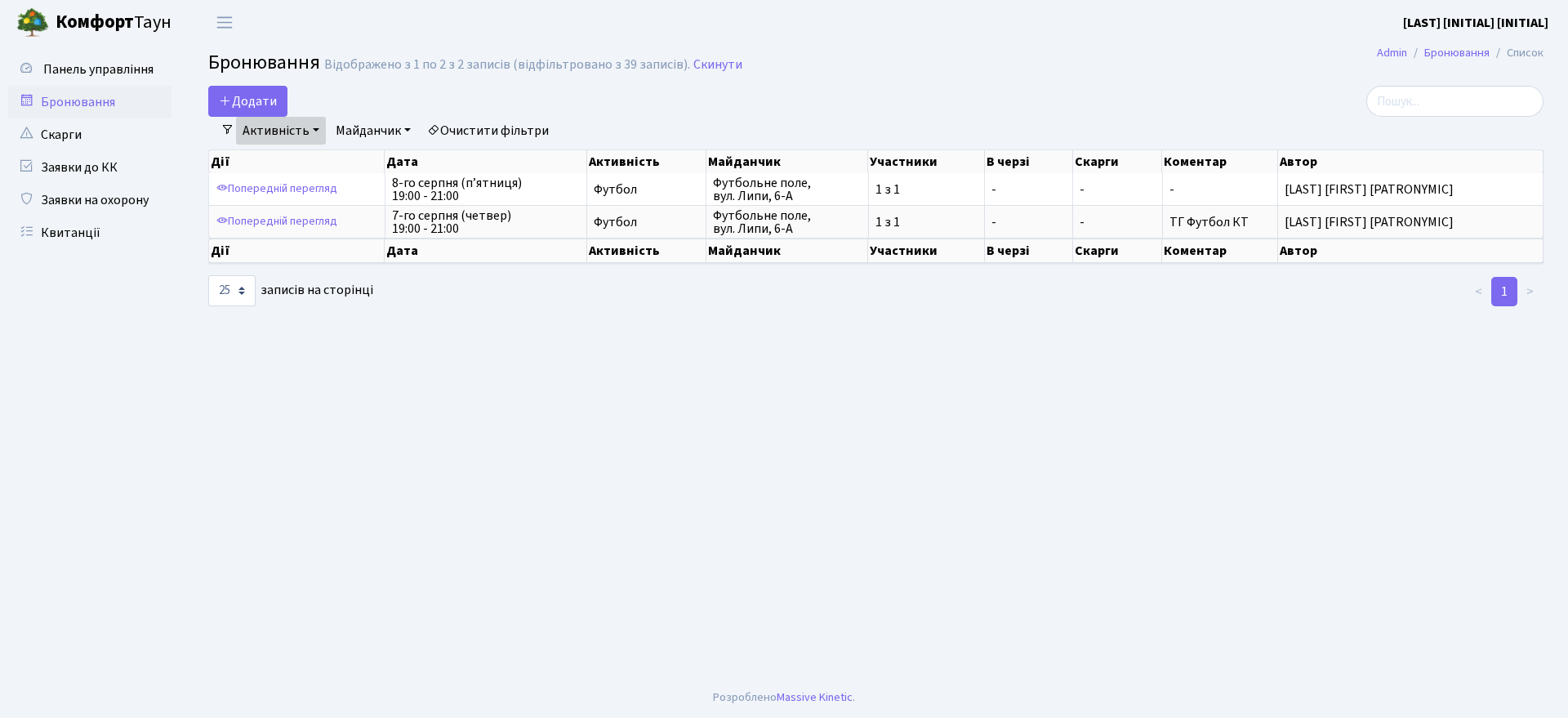 click on "Активність" at bounding box center [281, 131] 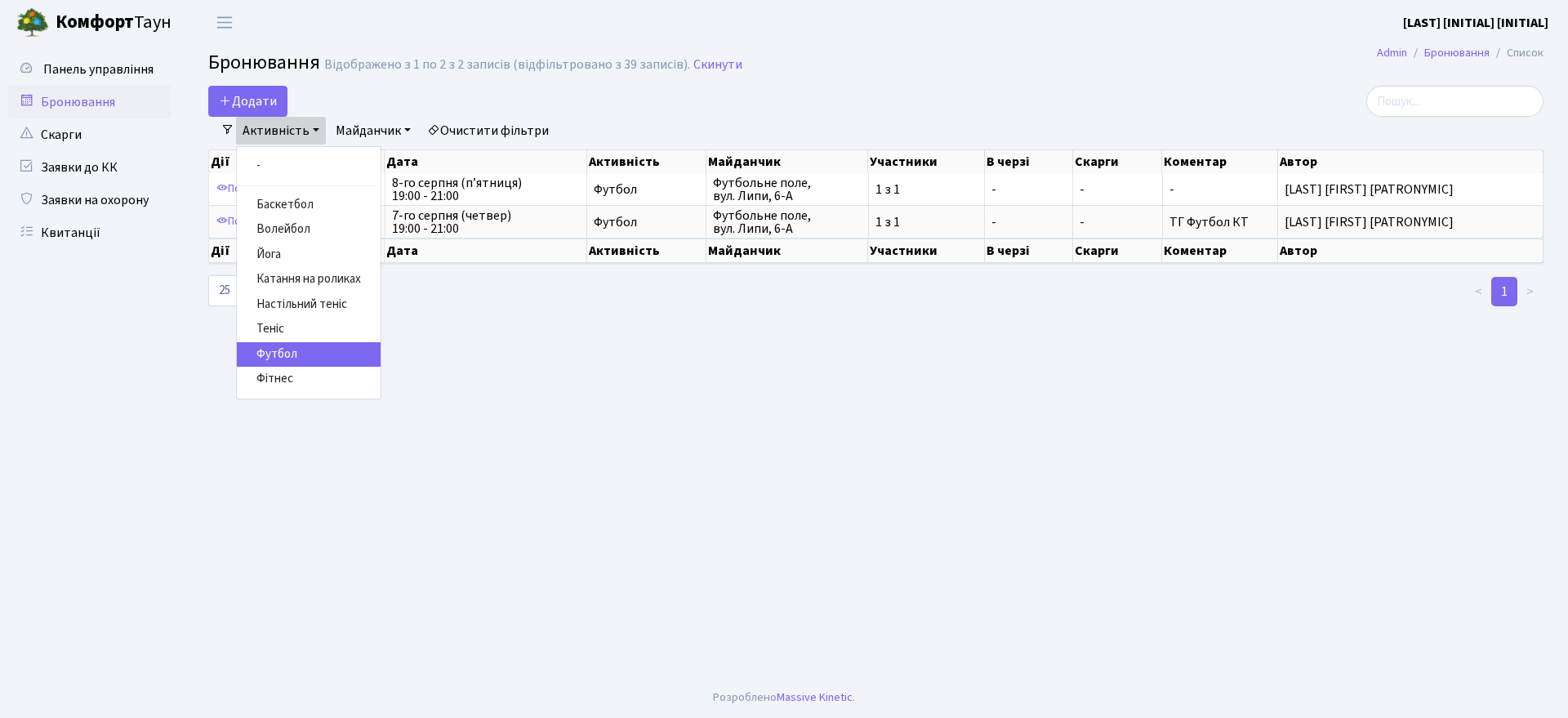 click on "Admin
Бронювання
Список
Бронювання
Відображено з 1 по 2 з 2 записів (відфільтровано з 39 записів). Скинути
Додати
Активність
Баскетбол
Волейбол
Йога
Катання на роликах
Настільний теніс Теніс Футбол Фітнес" at bounding box center [875, 361] 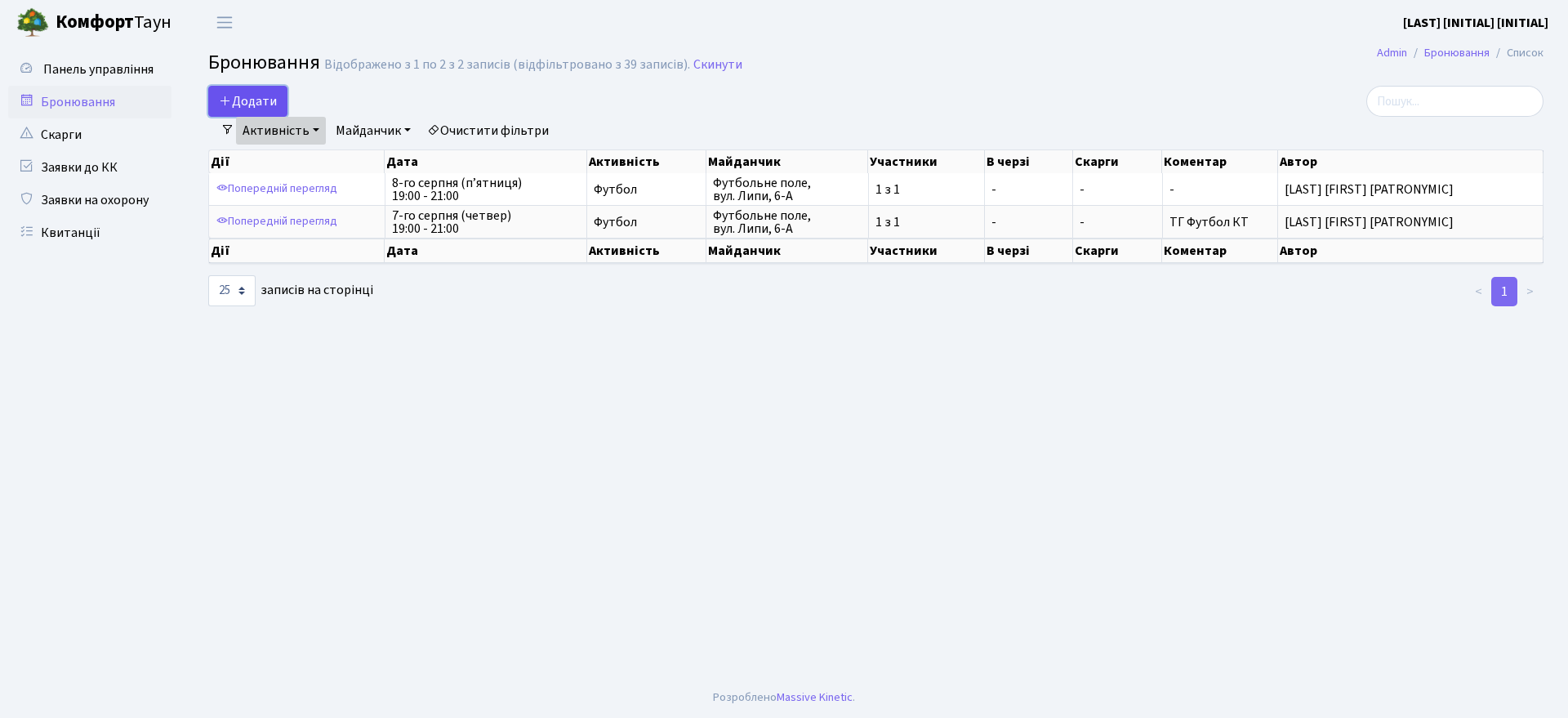 click on "Додати" at bounding box center (247, 101) 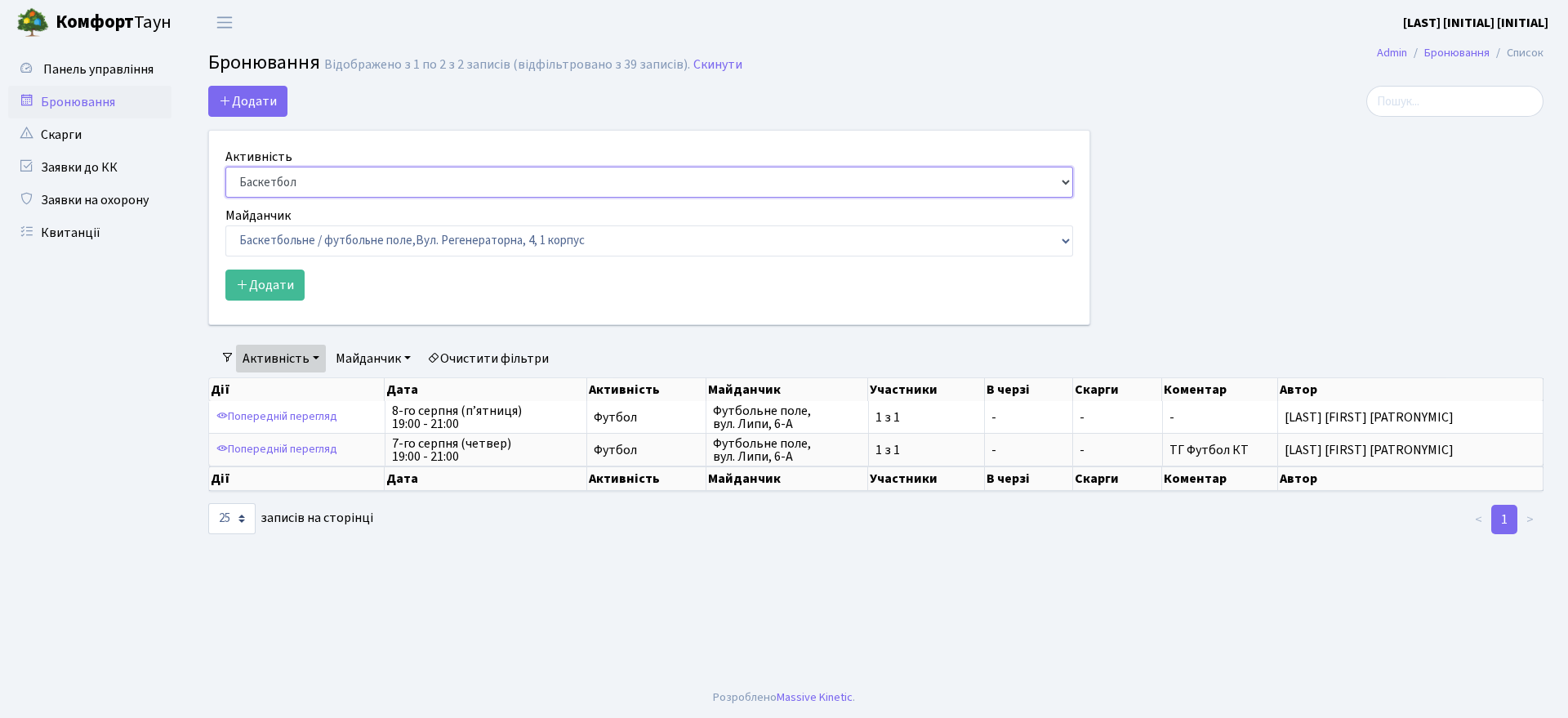click on "Баскетбол
Волейбол
Йога
Катання на роликах
Настільний теніс
Теніс
Футбол
Фітнес" at bounding box center (649, 182) 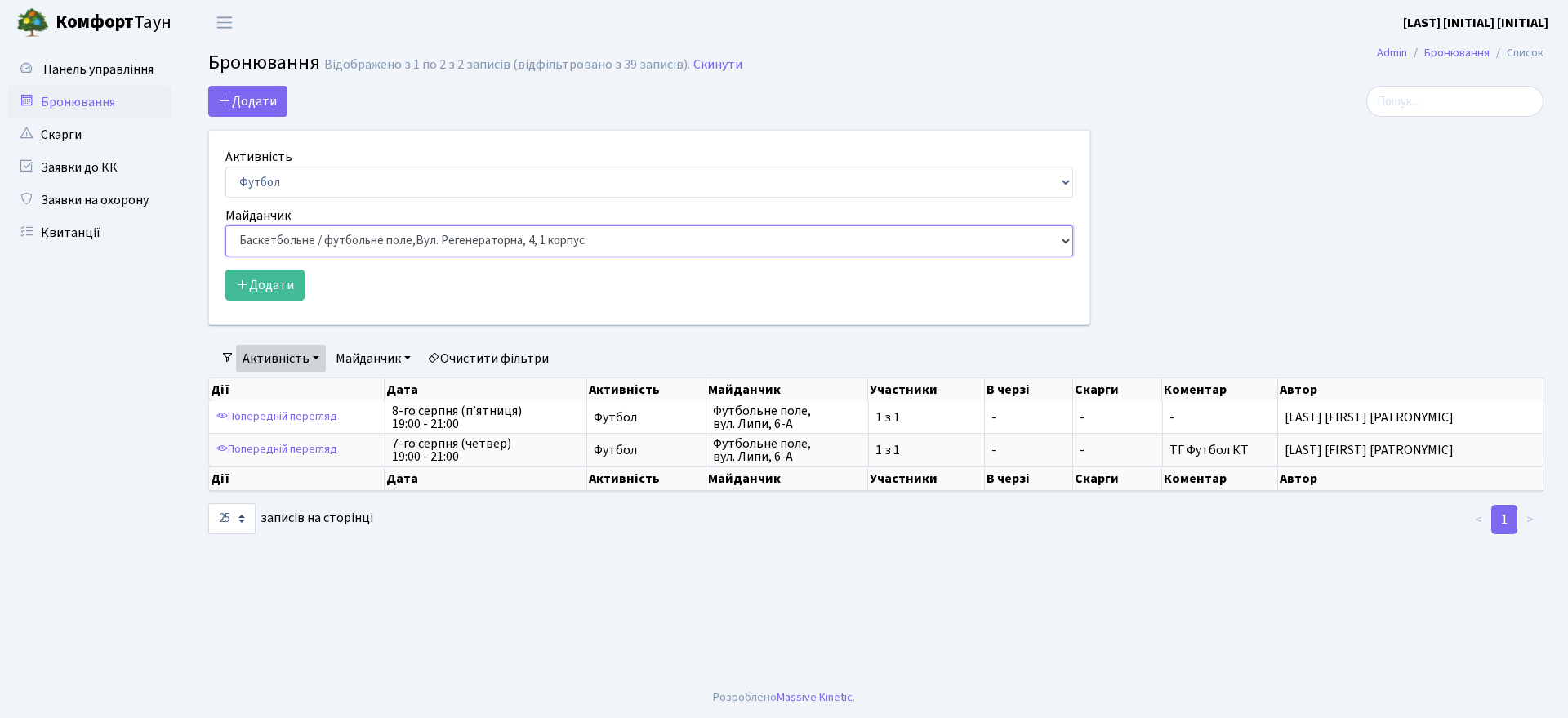 click on "Баскетбольне / футбольне поле,  Вул. Регенераторна, 4, 1 корпус
Баскетбольне поле,  вул. Регенераторна, 4, 17 корпус
Баскетбольне поле,  просп. Соборності, 17
Волейбольне поле,  вул. Регенераторна, 4, 17 корпус
Волейбольне поле,  33 паркінг, вул. Регенераторна, 4-Д
Волейбольне поле,  просп. Соборності, 17
Настільний теніс - стіл 1,  просп. Соборності, 17 Тенісний корт," at bounding box center (649, 241) 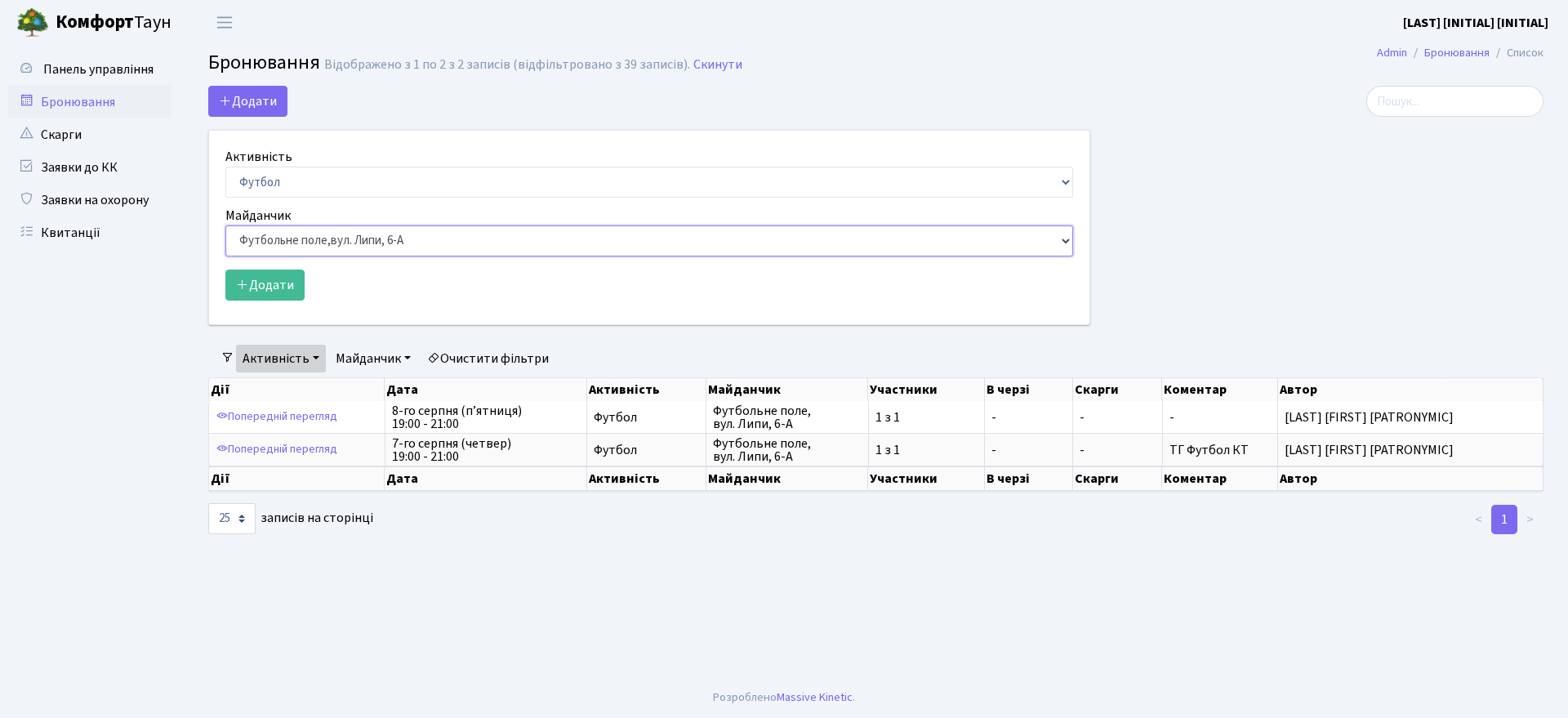click on "Баскетбольне / футбольне поле,  Вул. Регенераторна, 4, 1 корпус
Баскетбольне поле,  вул. Регенераторна, 4, 17 корпус
Баскетбольне поле,  просп. Соборності, 17
Волейбольне поле,  вул. Регенераторна, 4, 17 корпус
Волейбольне поле,  33 паркінг, вул. Регенераторна, 4-Д
Волейбольне поле,  просп. Соборності, 17
Настільний теніс - стіл 1,  просп. Соборності, 17 Тенісний корт," at bounding box center [649, 241] 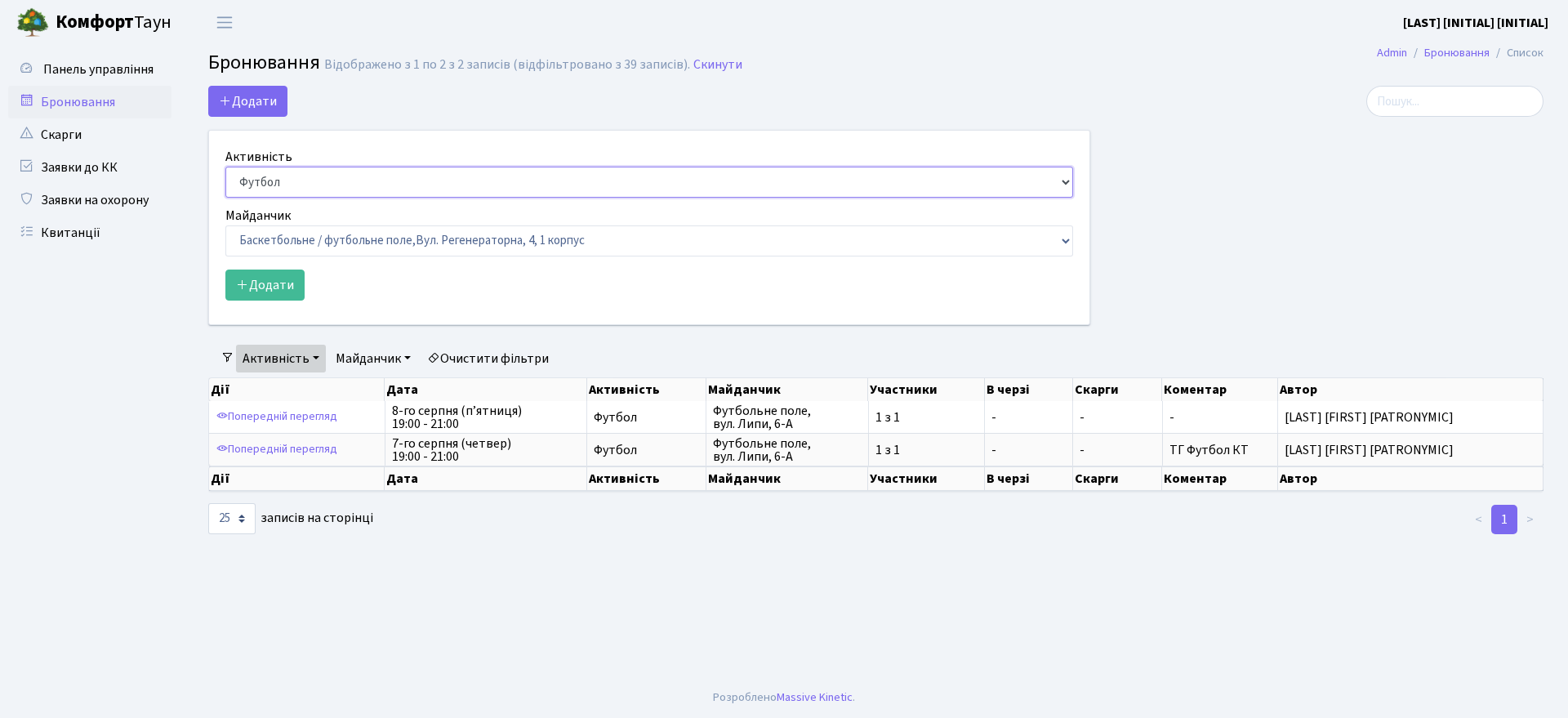 click on "Баскетбол
Волейбол
Йога
Катання на роликах
Настільний теніс
Теніс
Футбол
Фітнес" at bounding box center (649, 182) 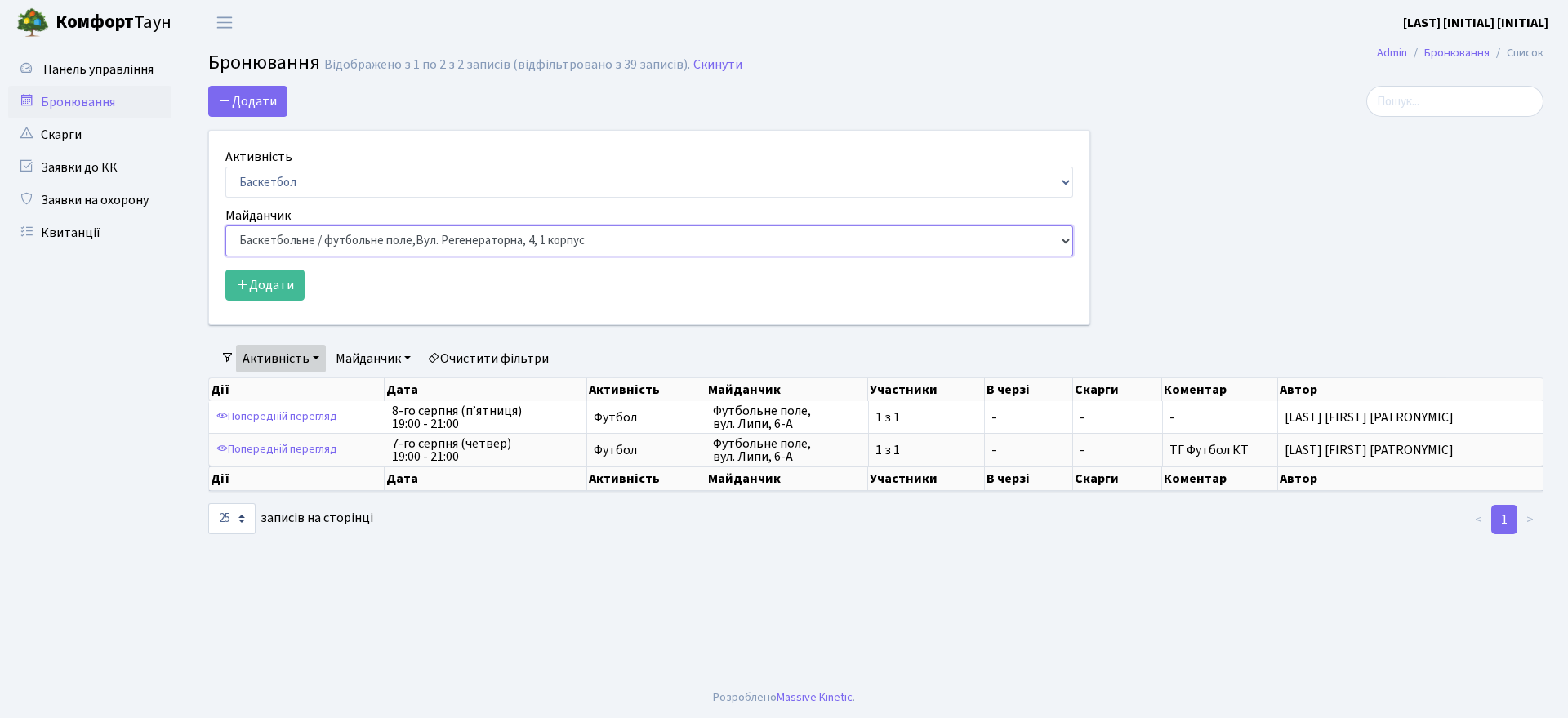 click on "Баскетбольне / футбольне поле,  Вул. Регенераторна, 4, 1 корпус
Баскетбольне поле,  вул. Регенераторна, 4, 17 корпус
Баскетбольне поле,  просп. Соборності, 17
Волейбольне поле,  вул. Регенераторна, 4, 17 корпус
Волейбольне поле,  33 паркінг, вул. Регенераторна, 4-Д
Волейбольне поле,  просп. Соборності, 17
Настільний теніс - стіл 1,  просп. Соборності, 17 Тенісний корт," at bounding box center (649, 241) 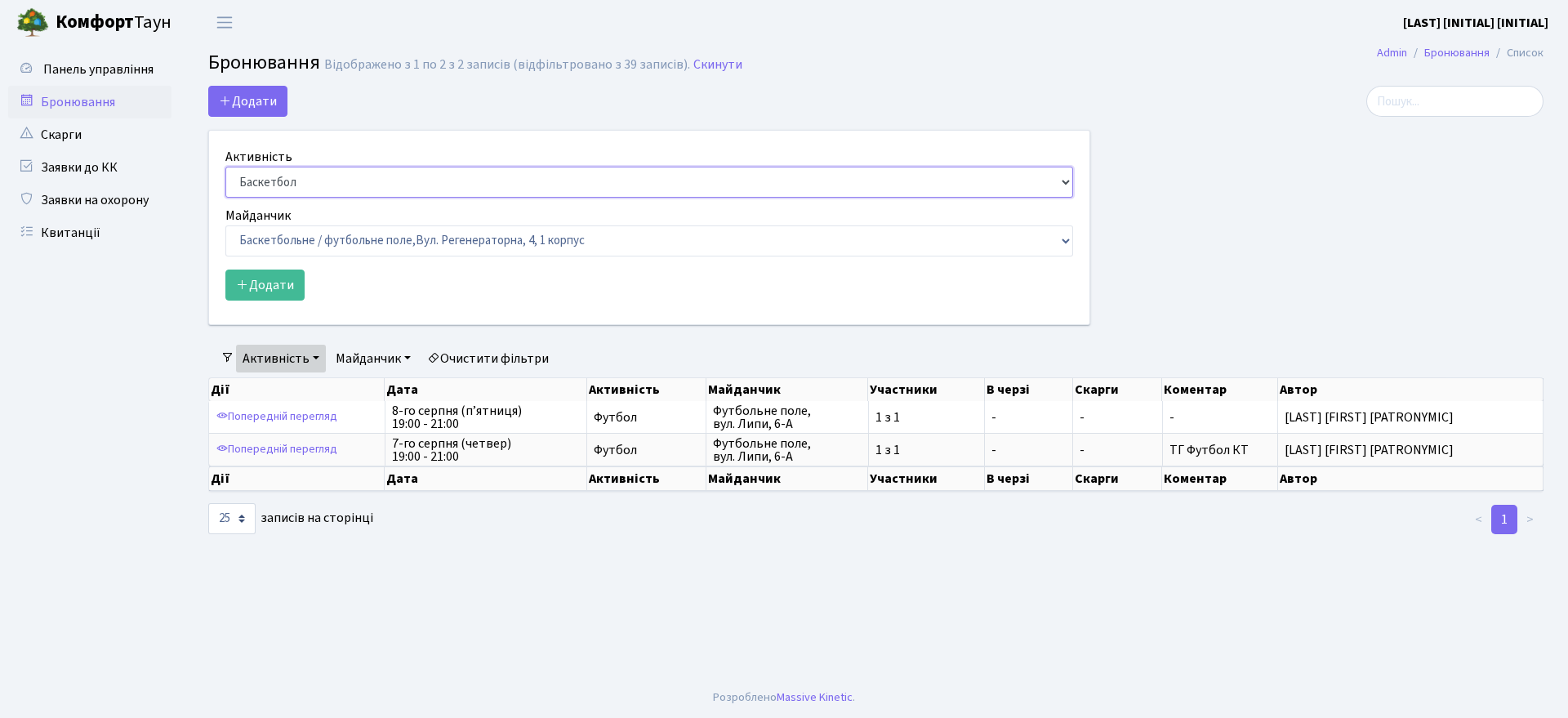 click on "Баскетбол
Волейбол
Йога
Катання на роликах
Настільний теніс
Теніс
Футбол
Фітнес" at bounding box center [649, 182] 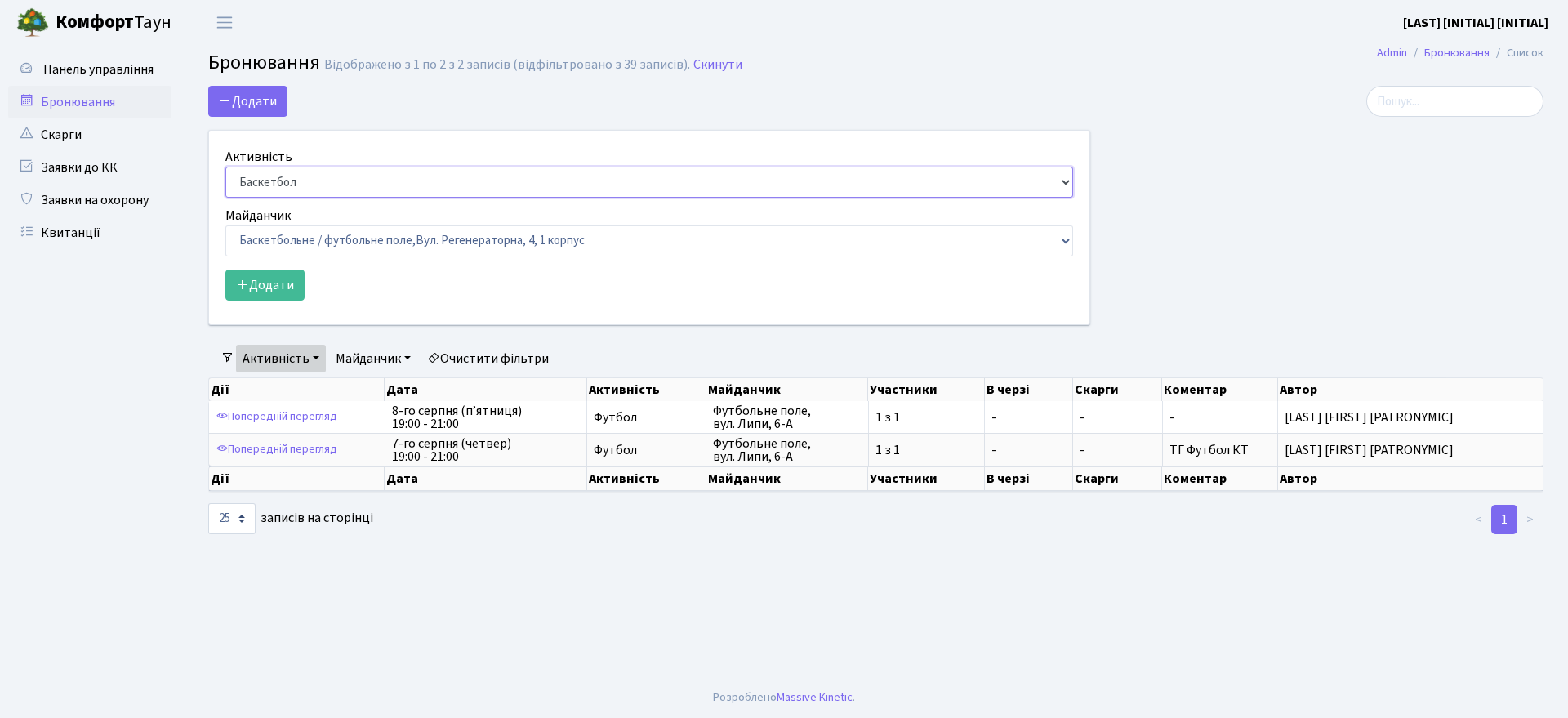 select on "6" 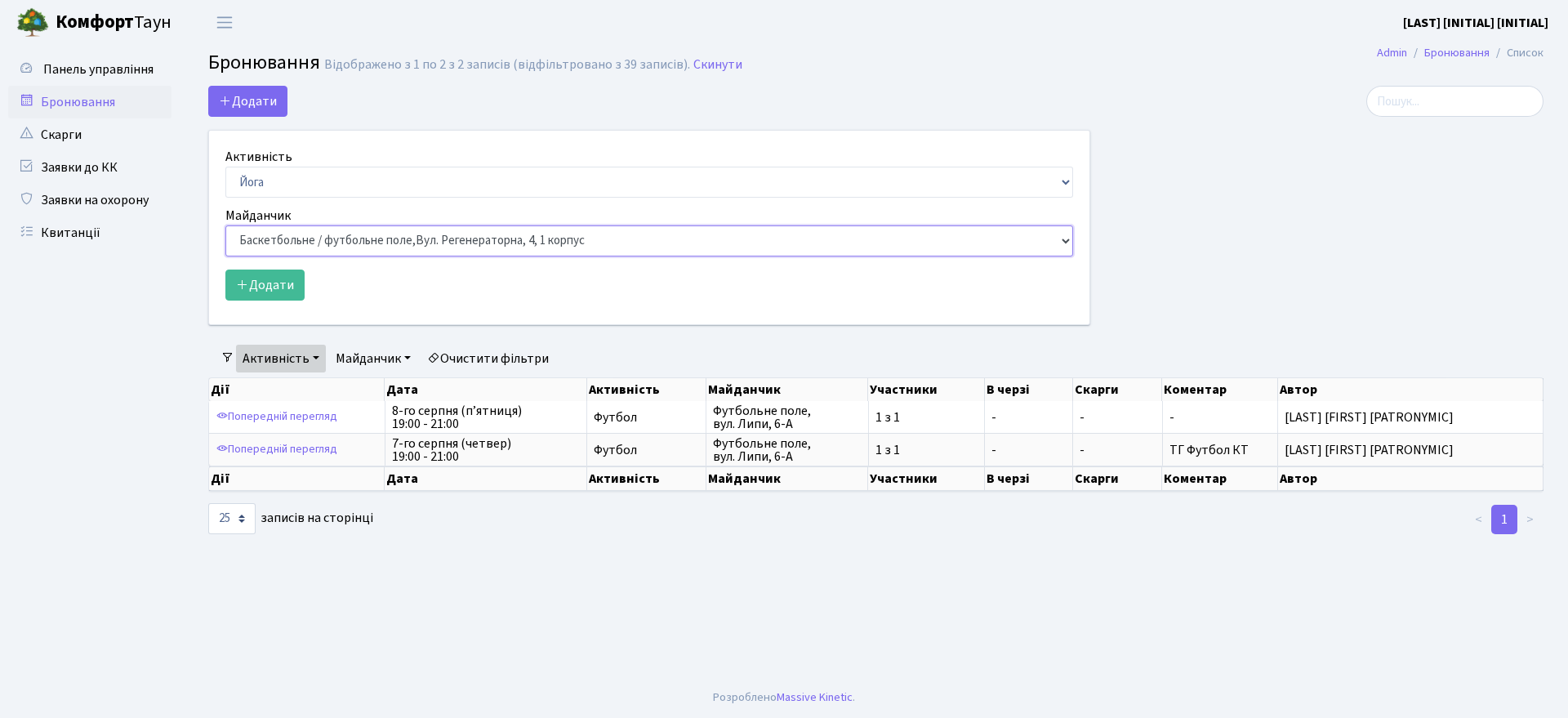 click on "Баскетбольне / футбольне поле,  Вул. Регенераторна, 4, 1 корпус
Баскетбольне поле,  вул. Регенераторна, 4, 17 корпус
Баскетбольне поле,  просп. Соборності, 17
Волейбольне поле,  вул. Регенераторна, 4, 17 корпус
Волейбольне поле,  33 паркінг, вул. Регенераторна, 4-Д
Волейбольне поле,  просп. Соборності, 17
Настільний теніс - стіл 1,  просп. Соборності, 17 Тенісний корт," at bounding box center (649, 241) 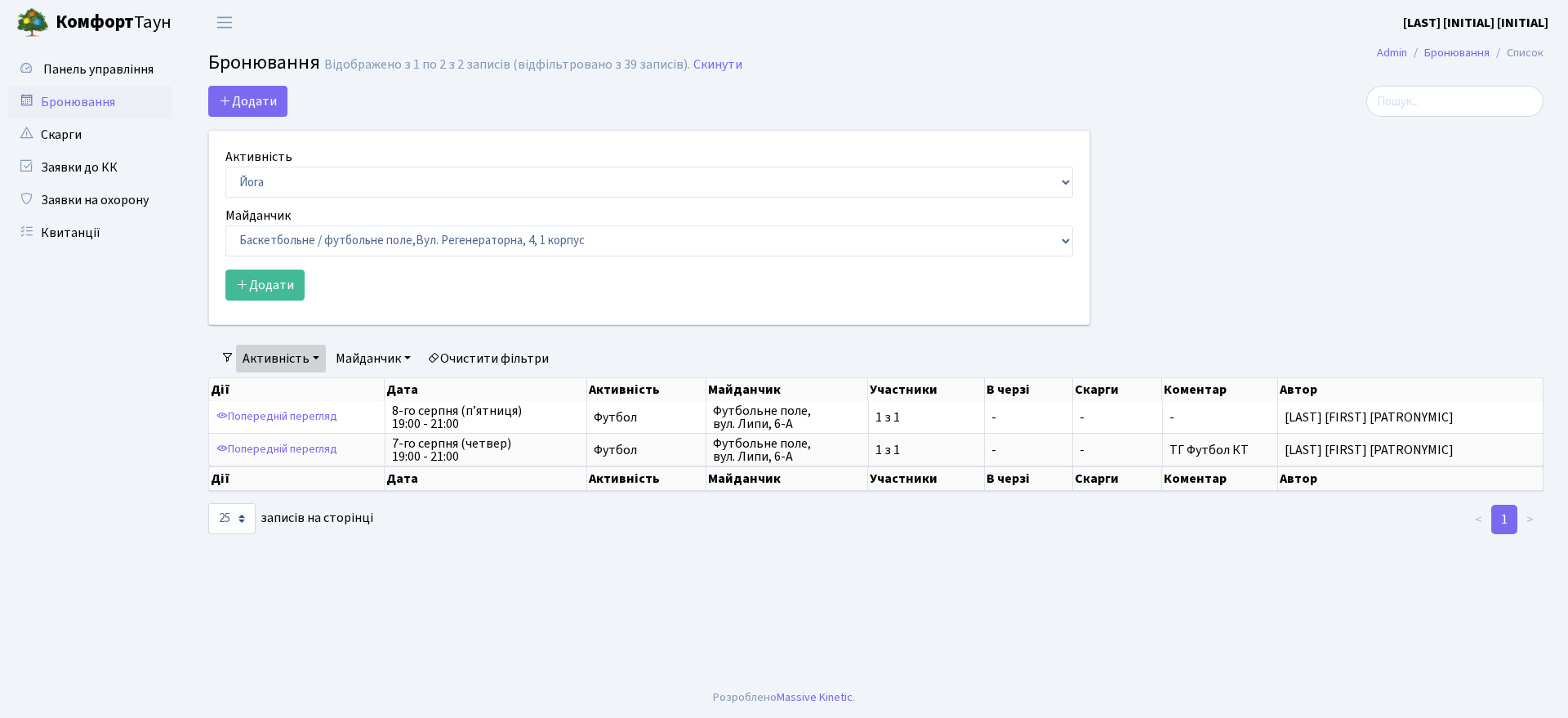 click on "Додати
Активність
Баскетбол
Волейбол
Йога
Катання на роликах
Настільний теніс
Теніс
Футбол
Фітнес
Майданчик
Баскетбольне / футбольне поле,  Тенісний корт," at bounding box center [649, 205] 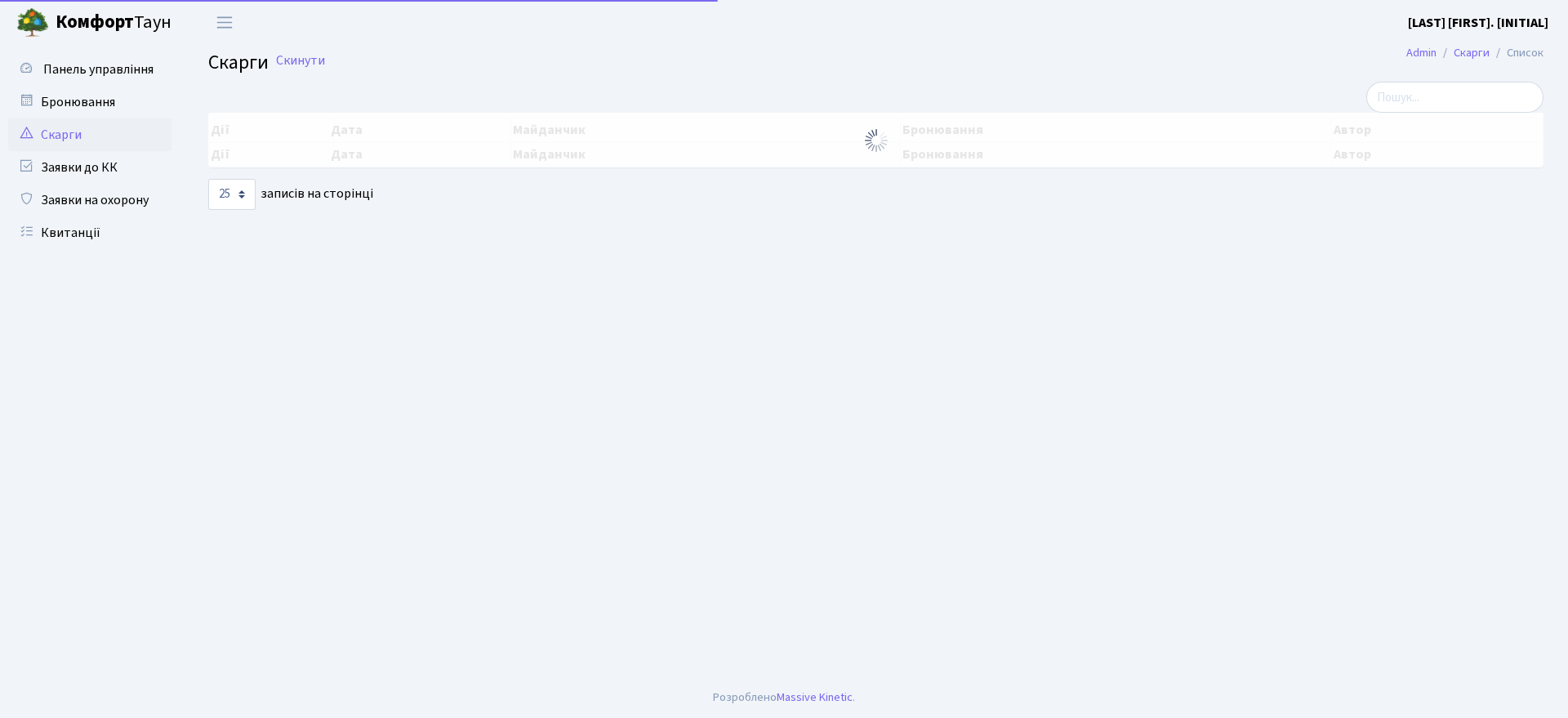 select on "25" 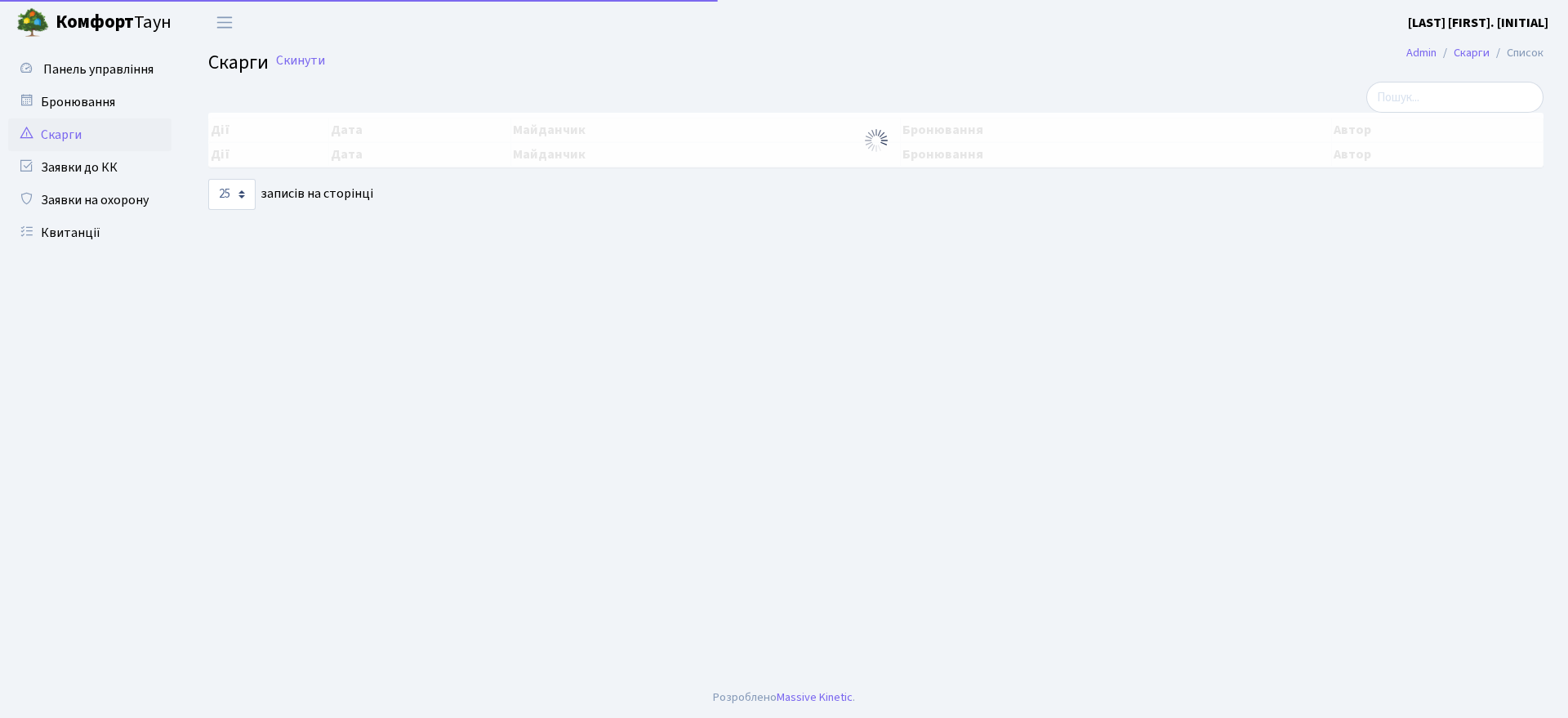 scroll, scrollTop: 0, scrollLeft: 0, axis: both 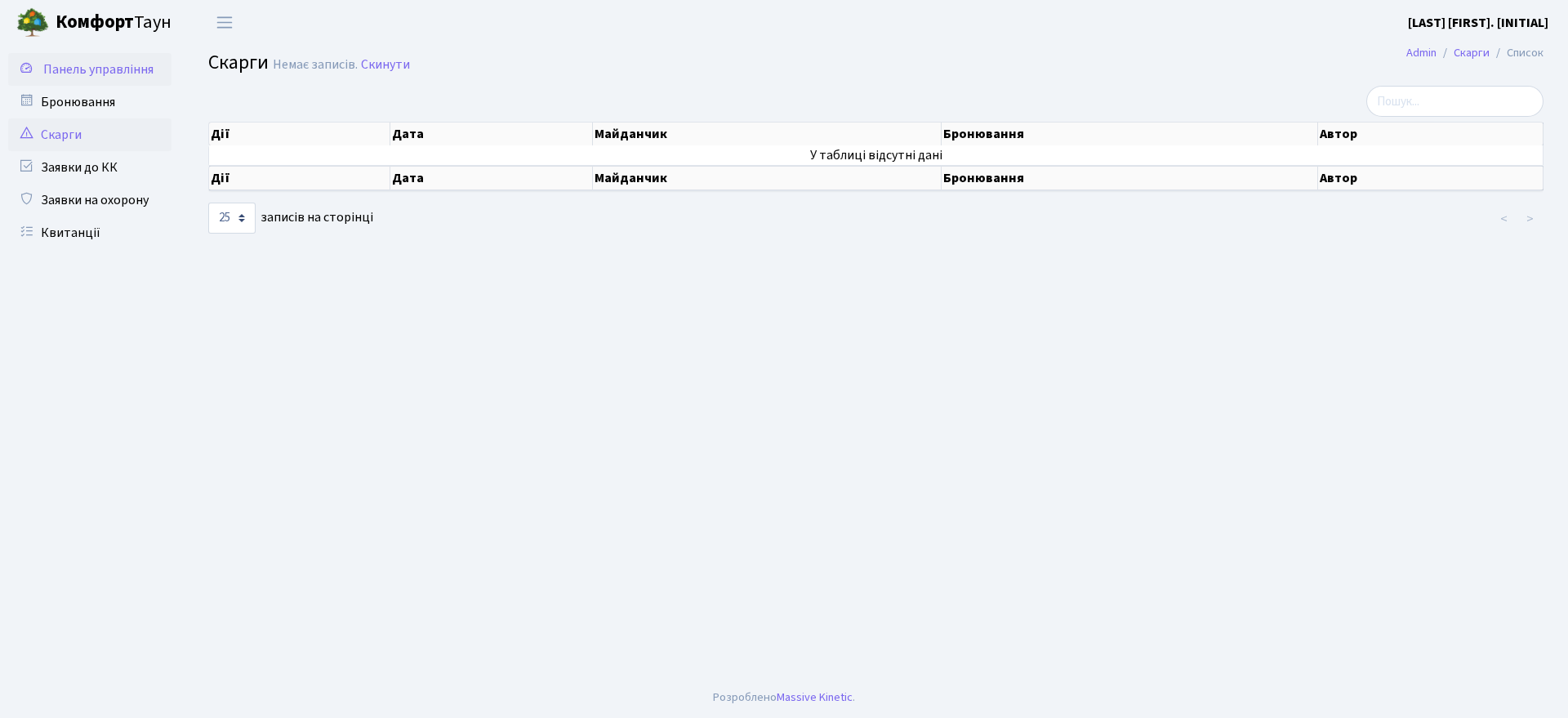 click on "Панель управління" at bounding box center (98, 69) 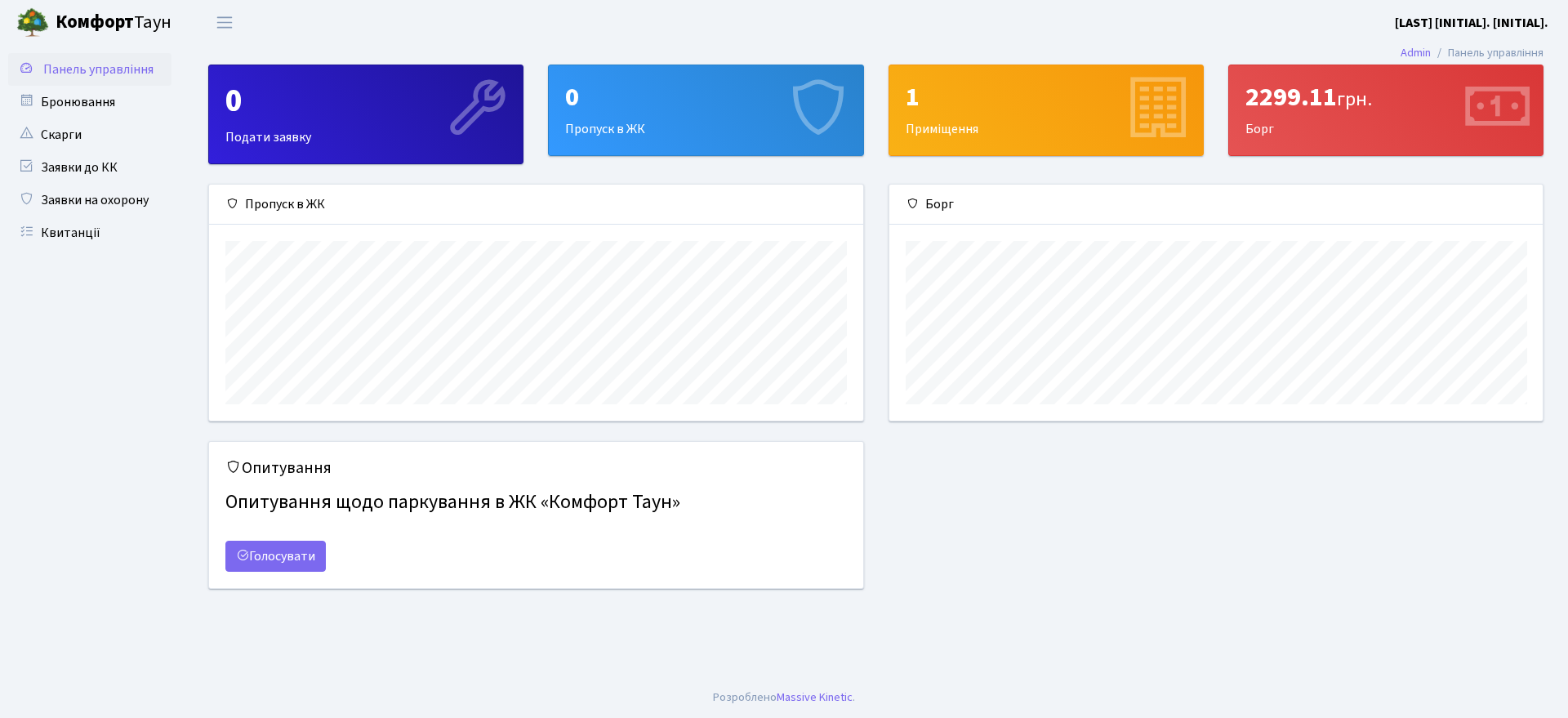scroll, scrollTop: 0, scrollLeft: 0, axis: both 